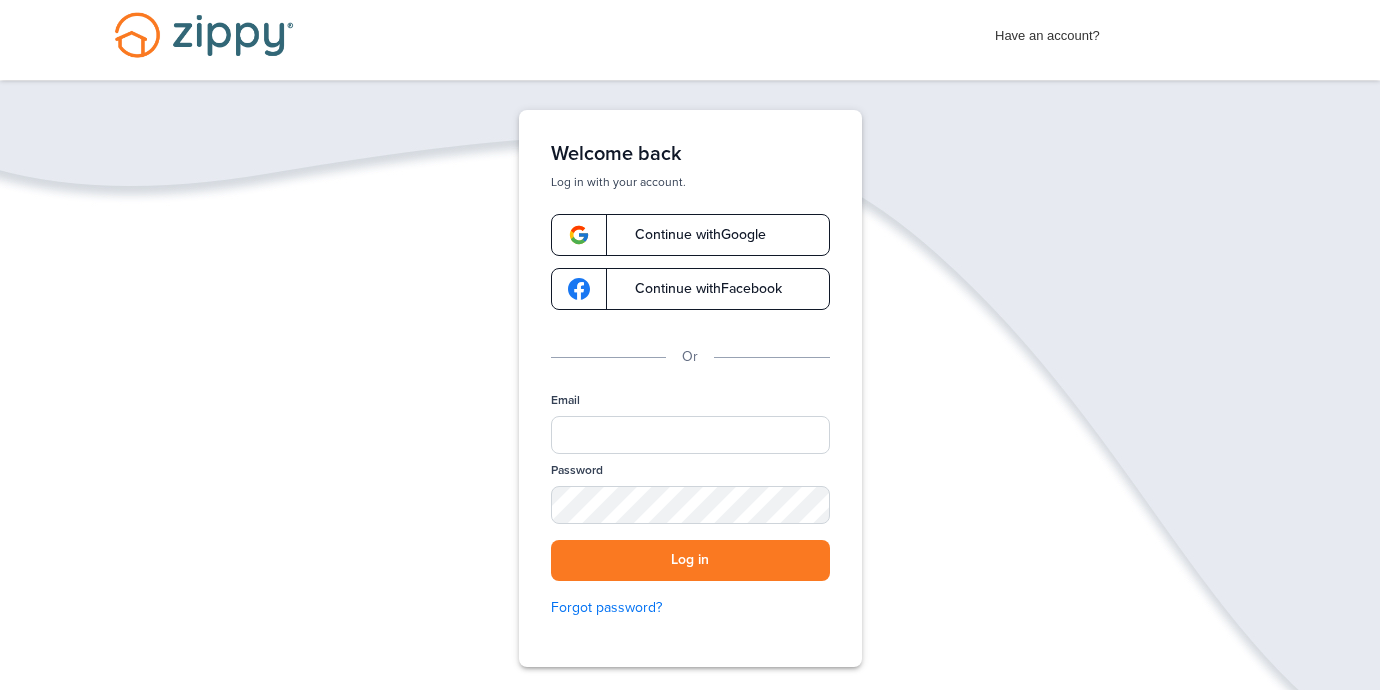 scroll, scrollTop: 0, scrollLeft: 0, axis: both 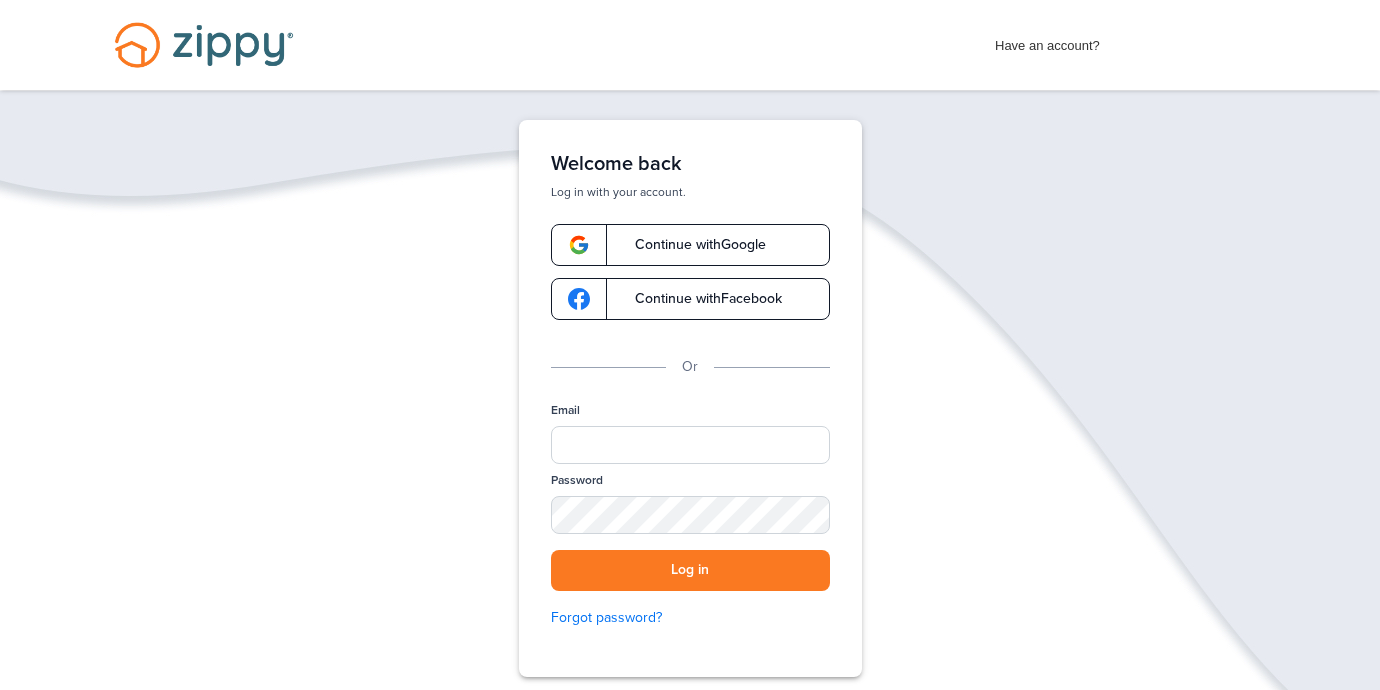 click on "Continue with  Google" at bounding box center (690, 245) 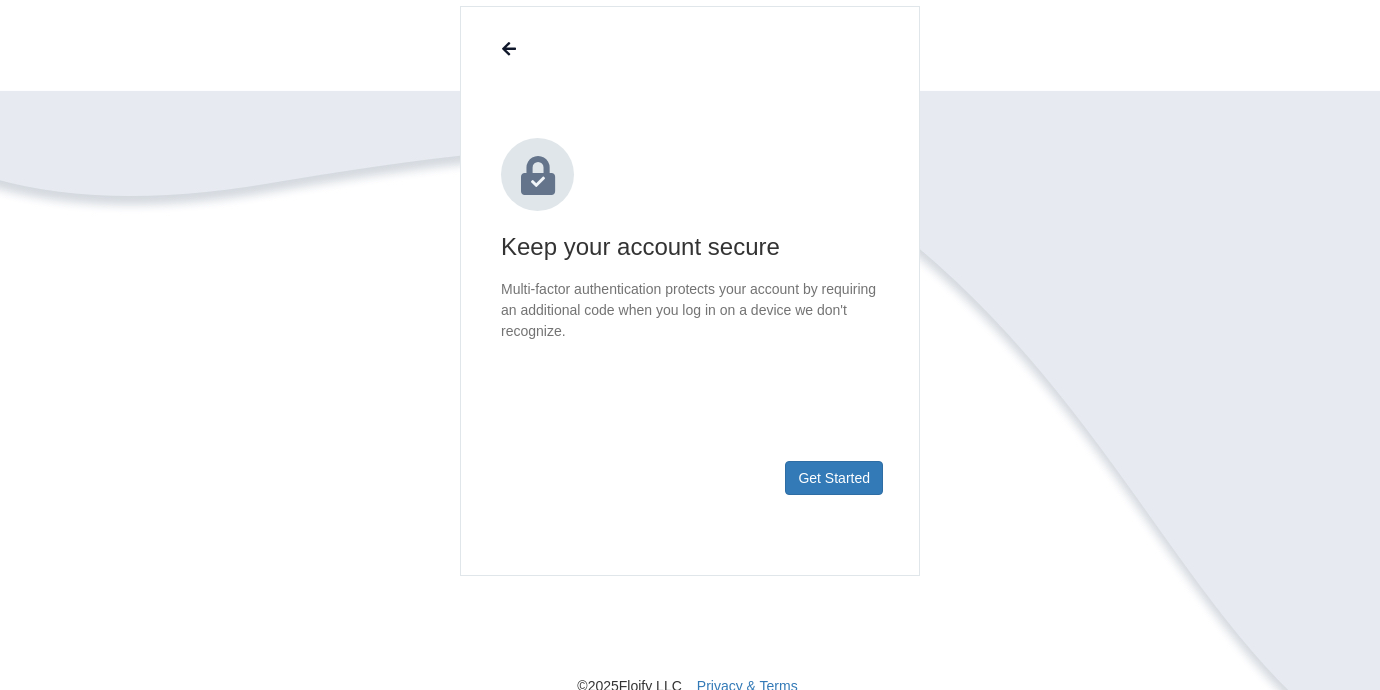 scroll, scrollTop: 173, scrollLeft: 0, axis: vertical 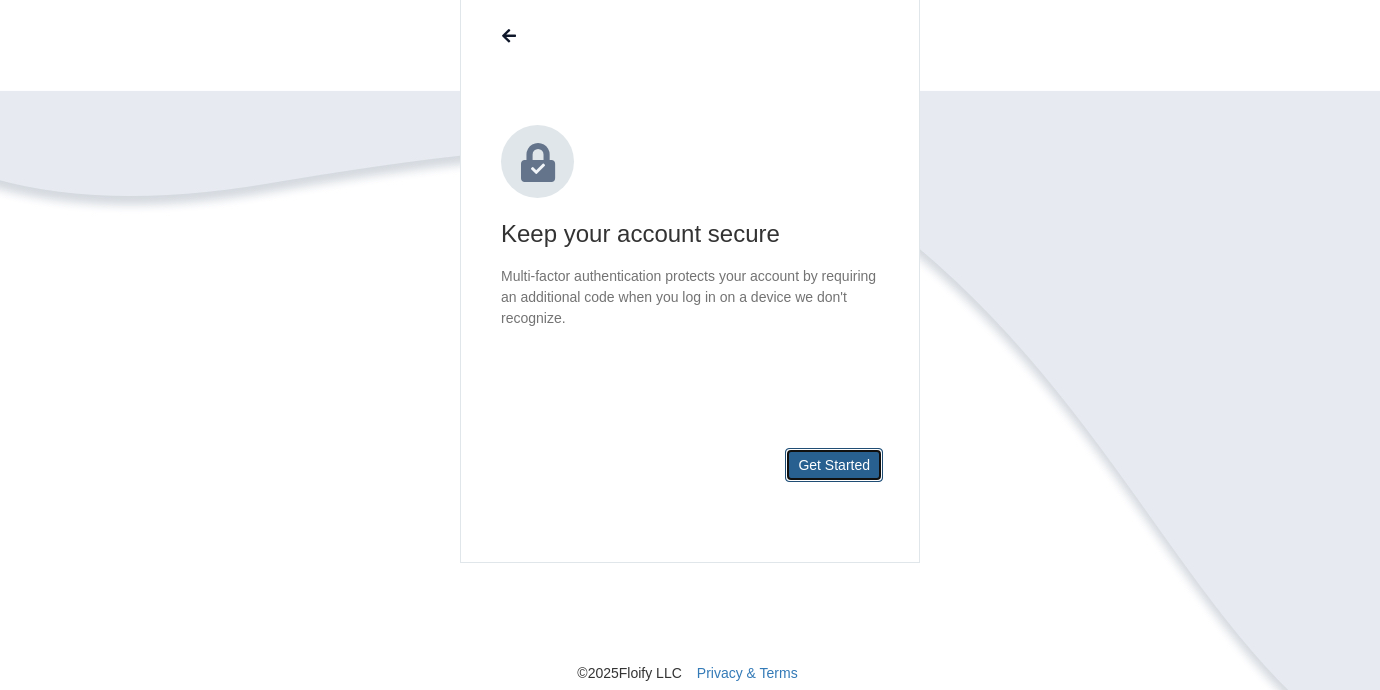 click on "Get Started" at bounding box center [834, 465] 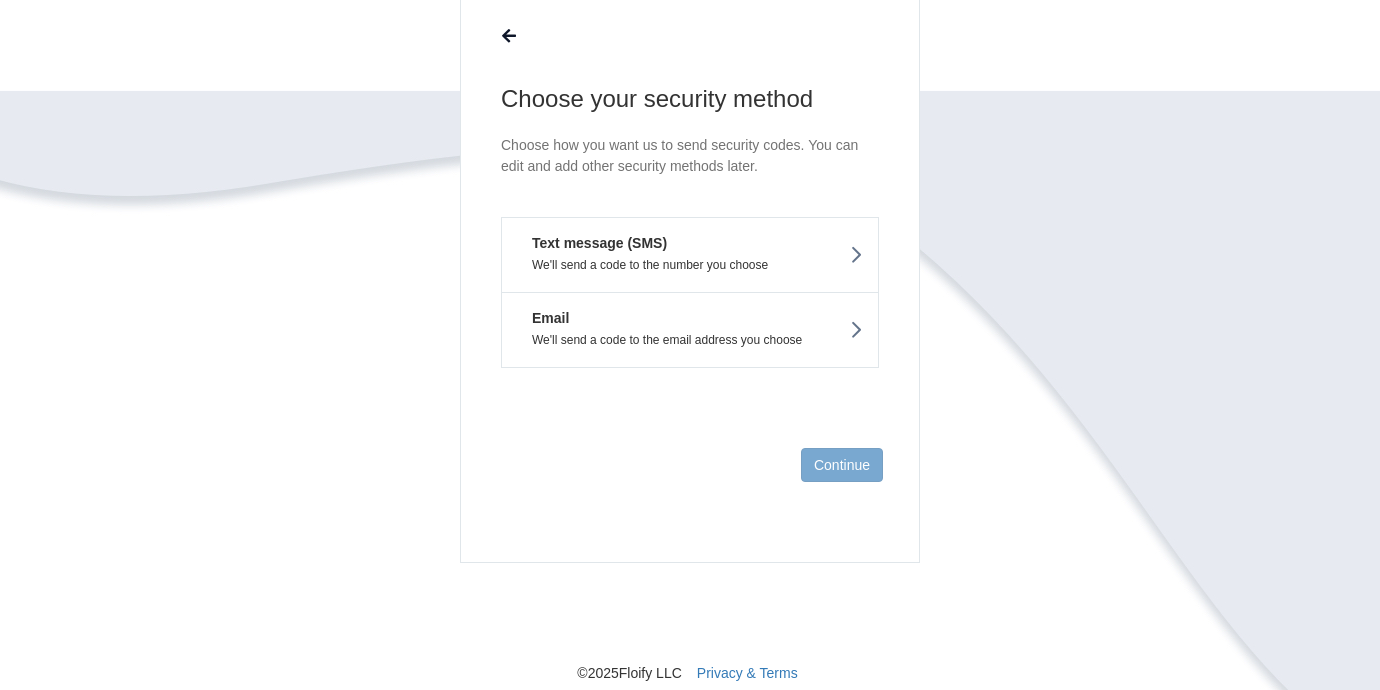 click on "We'll send a code to the number you choose" at bounding box center [690, 265] 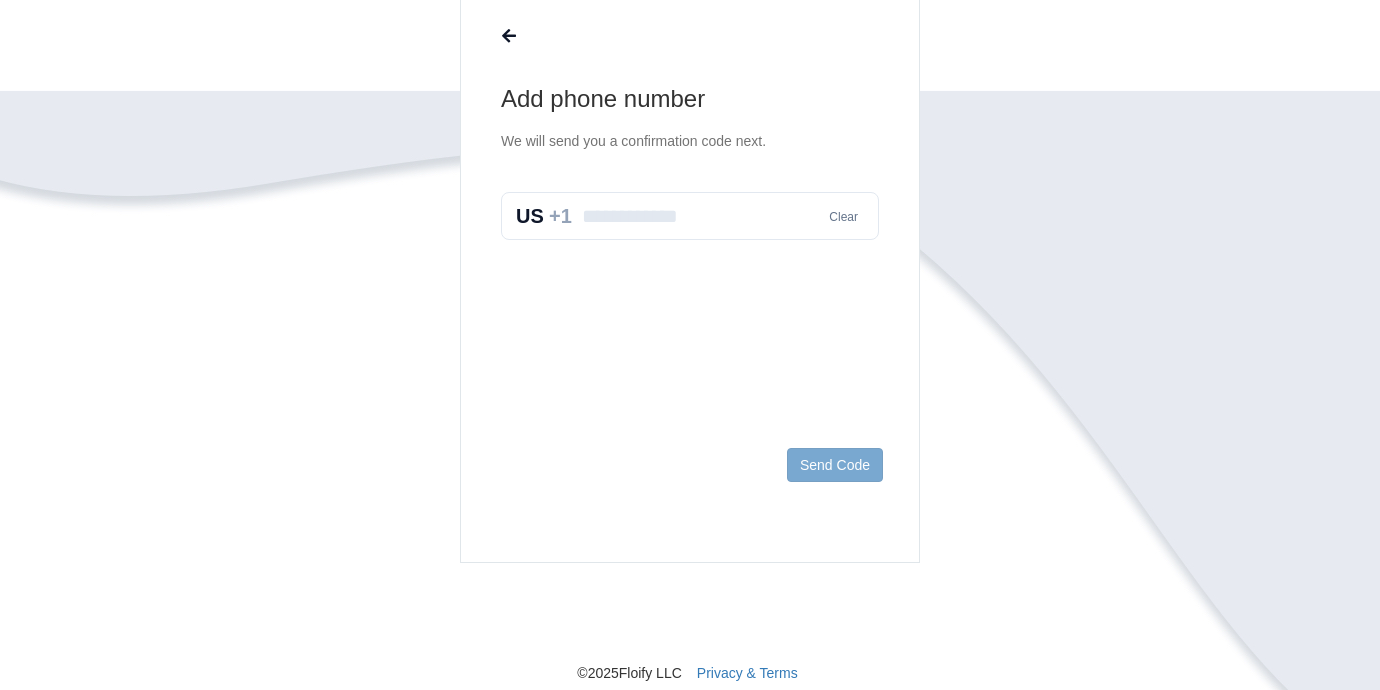 click at bounding box center [690, 216] 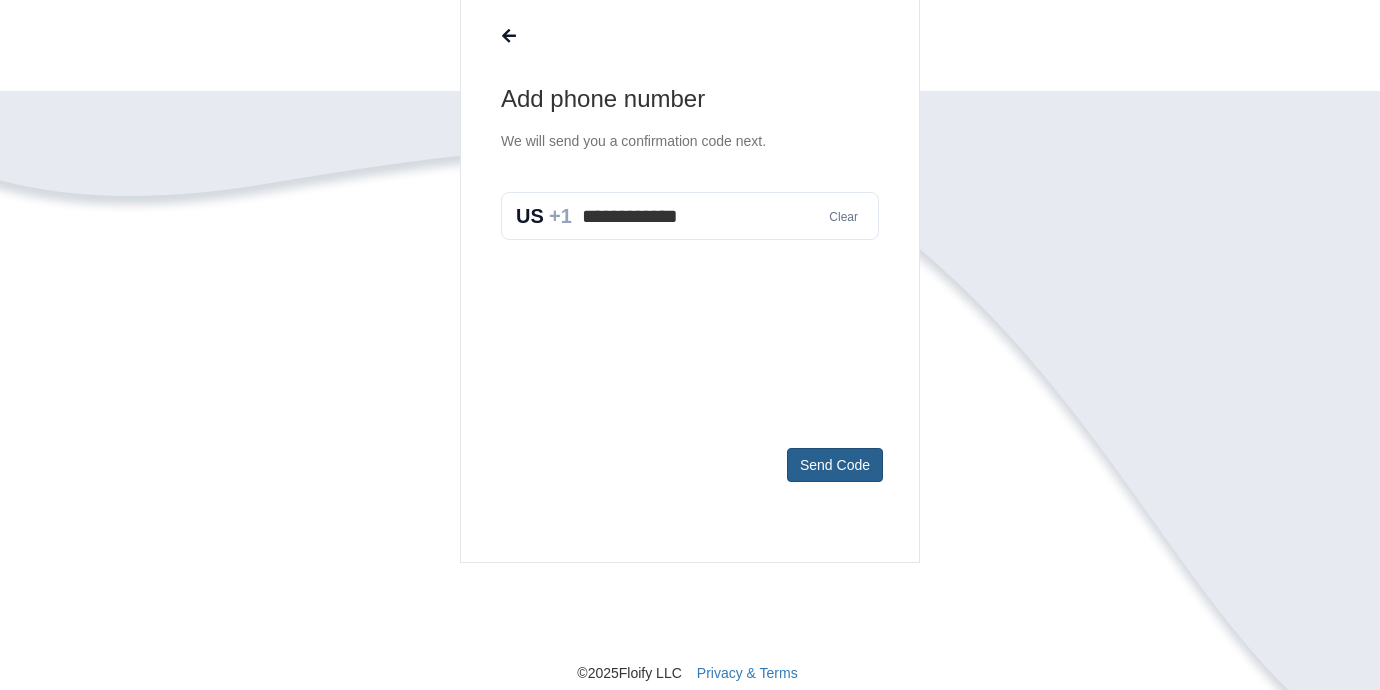 type on "**********" 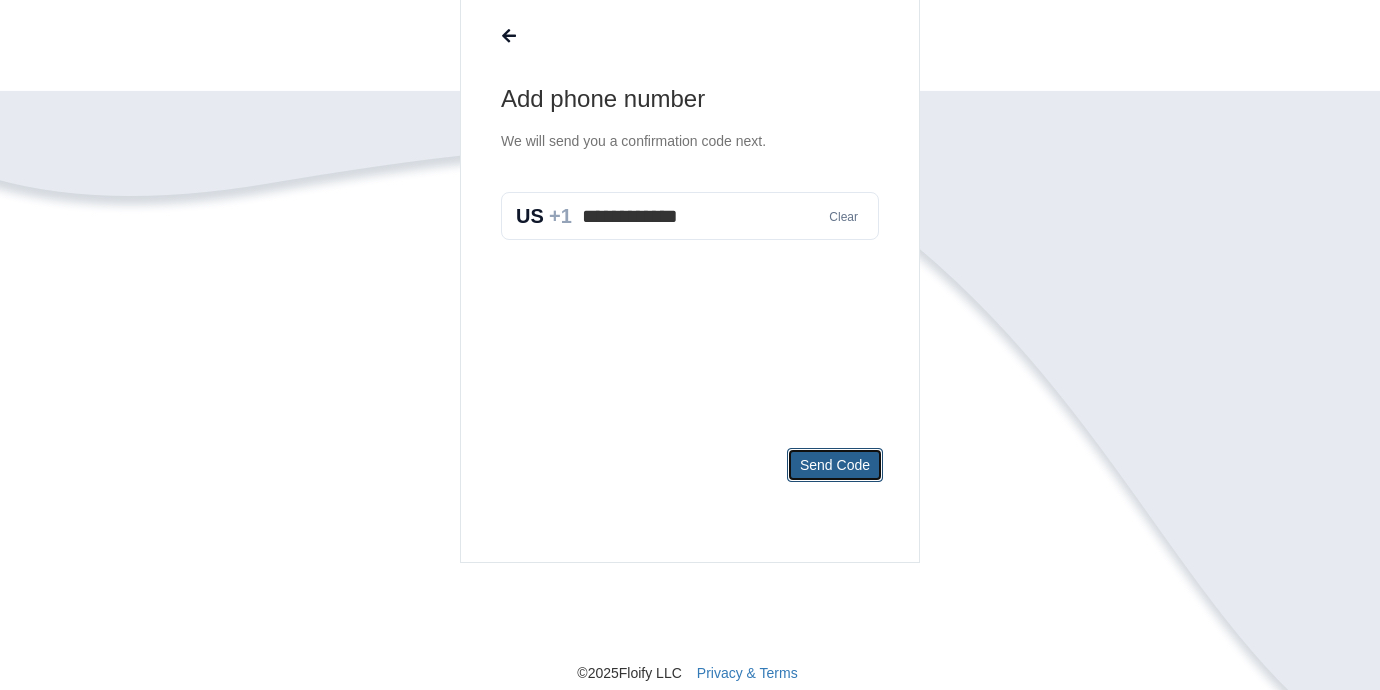 click on "Send Code" at bounding box center (835, 465) 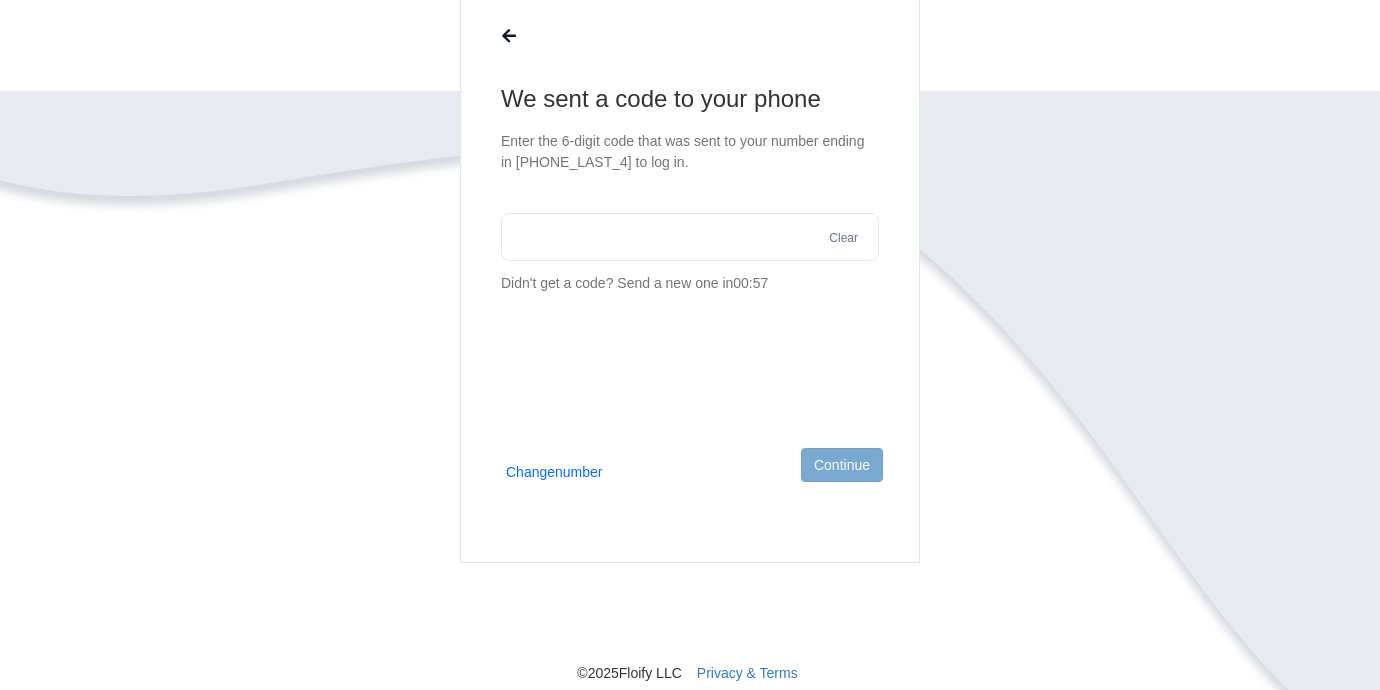 click at bounding box center (690, 237) 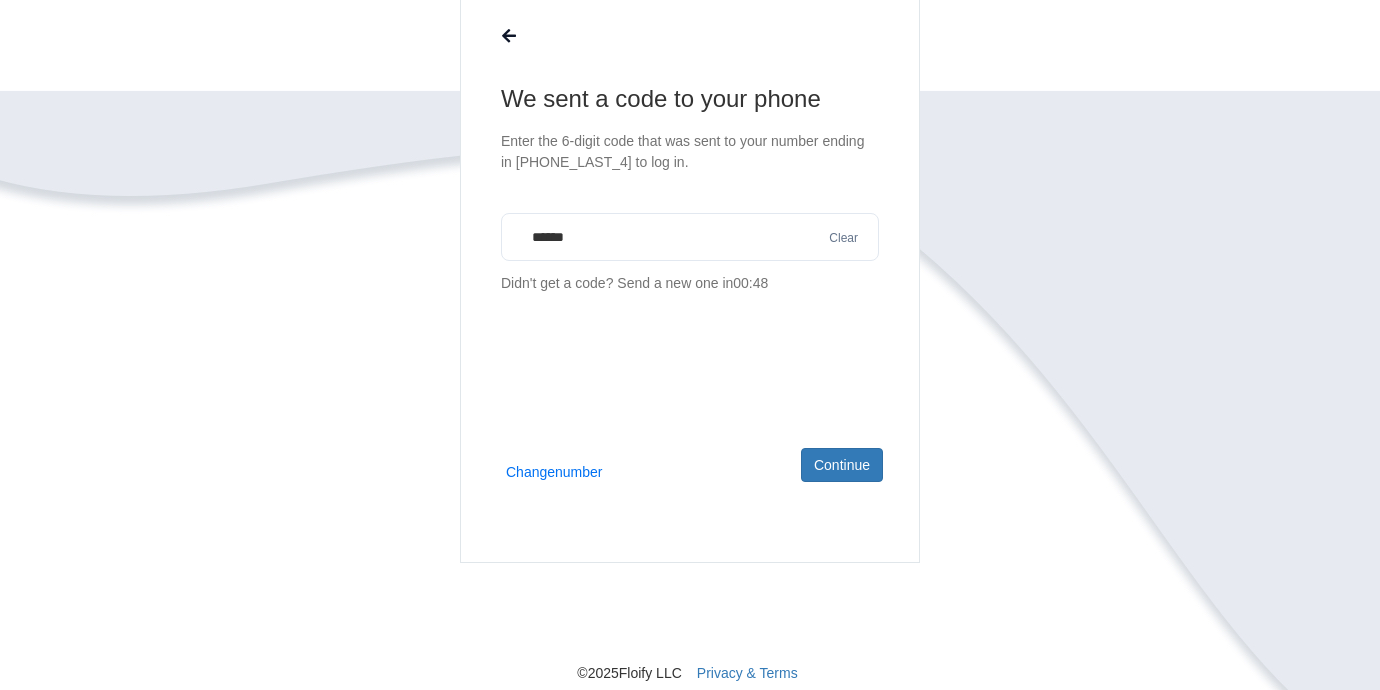 type on "******" 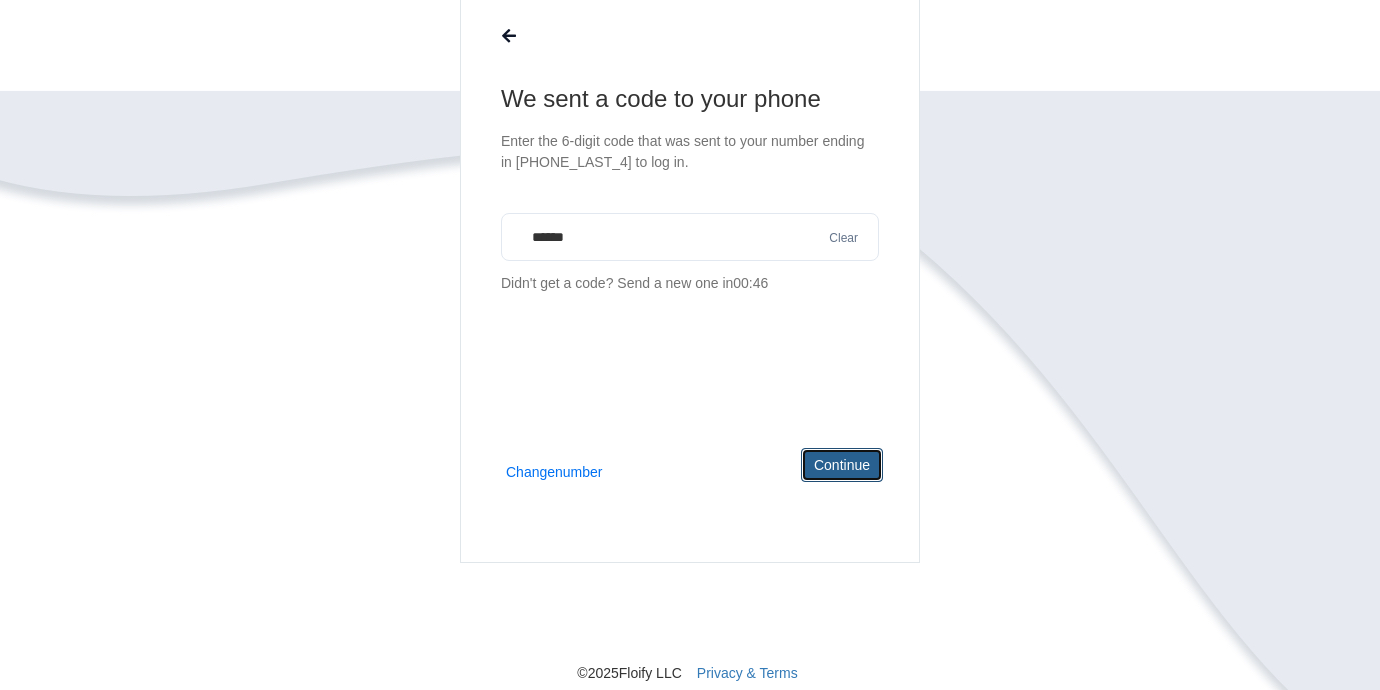 click on "Continue" at bounding box center [842, 465] 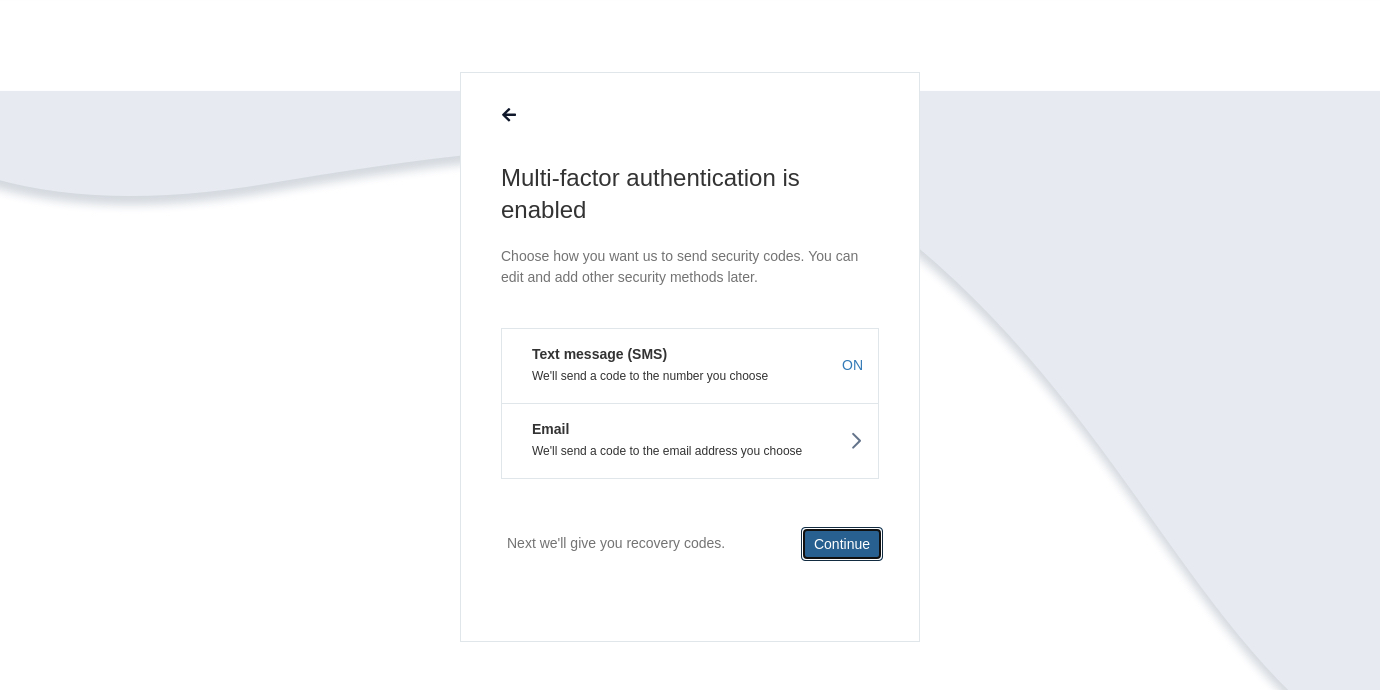 scroll, scrollTop: 267, scrollLeft: 0, axis: vertical 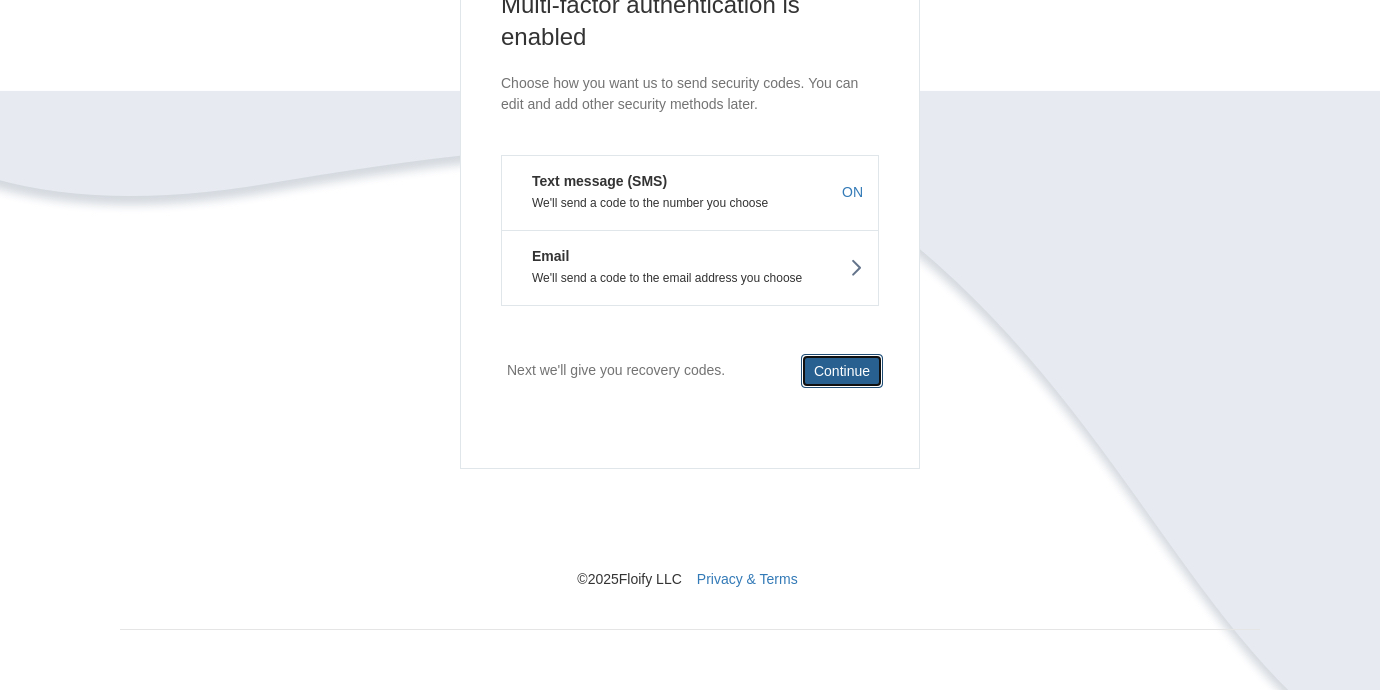 click on "Continue" at bounding box center (842, 371) 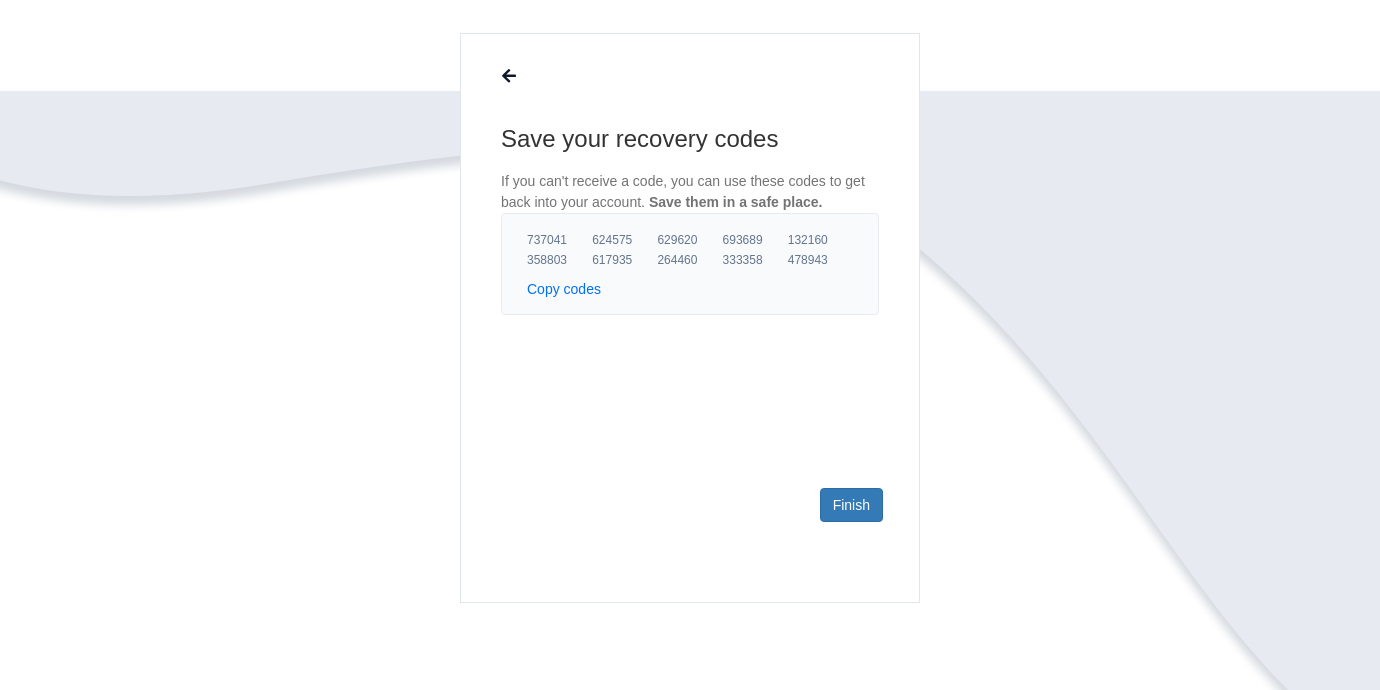 scroll, scrollTop: 83, scrollLeft: 0, axis: vertical 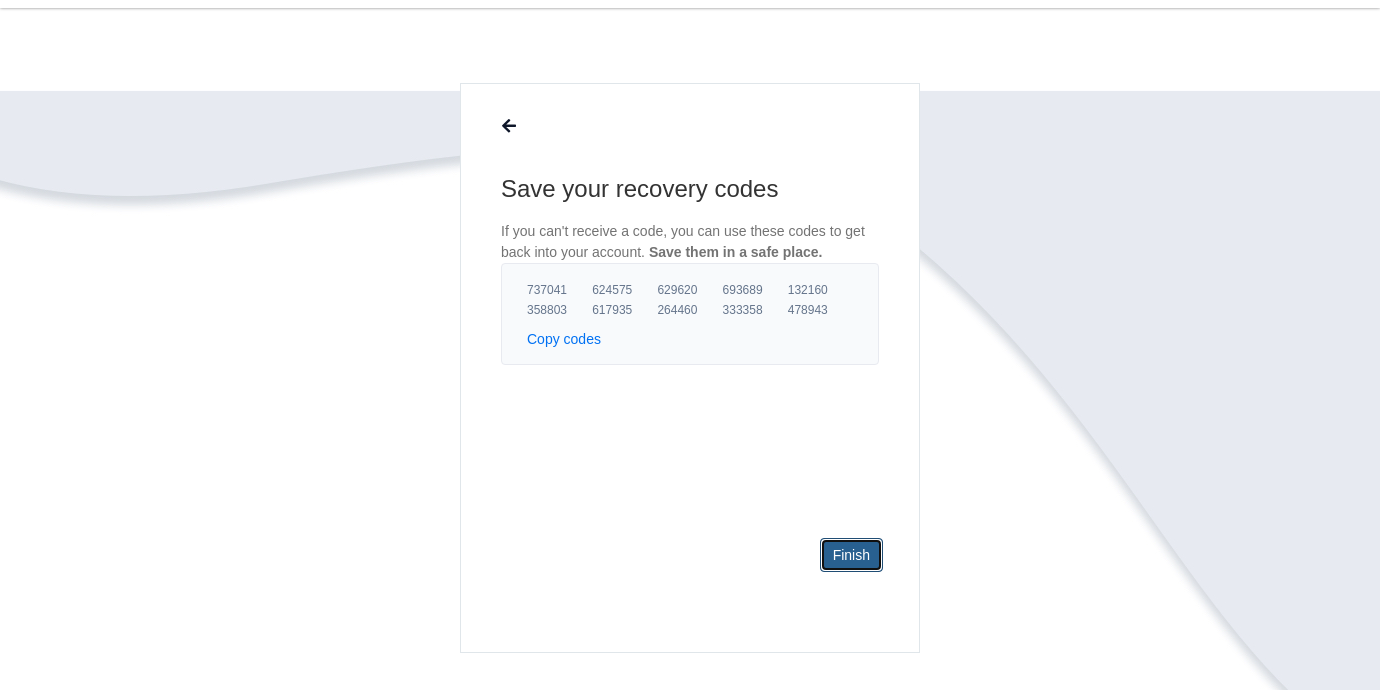 click on "Finish" at bounding box center (851, 555) 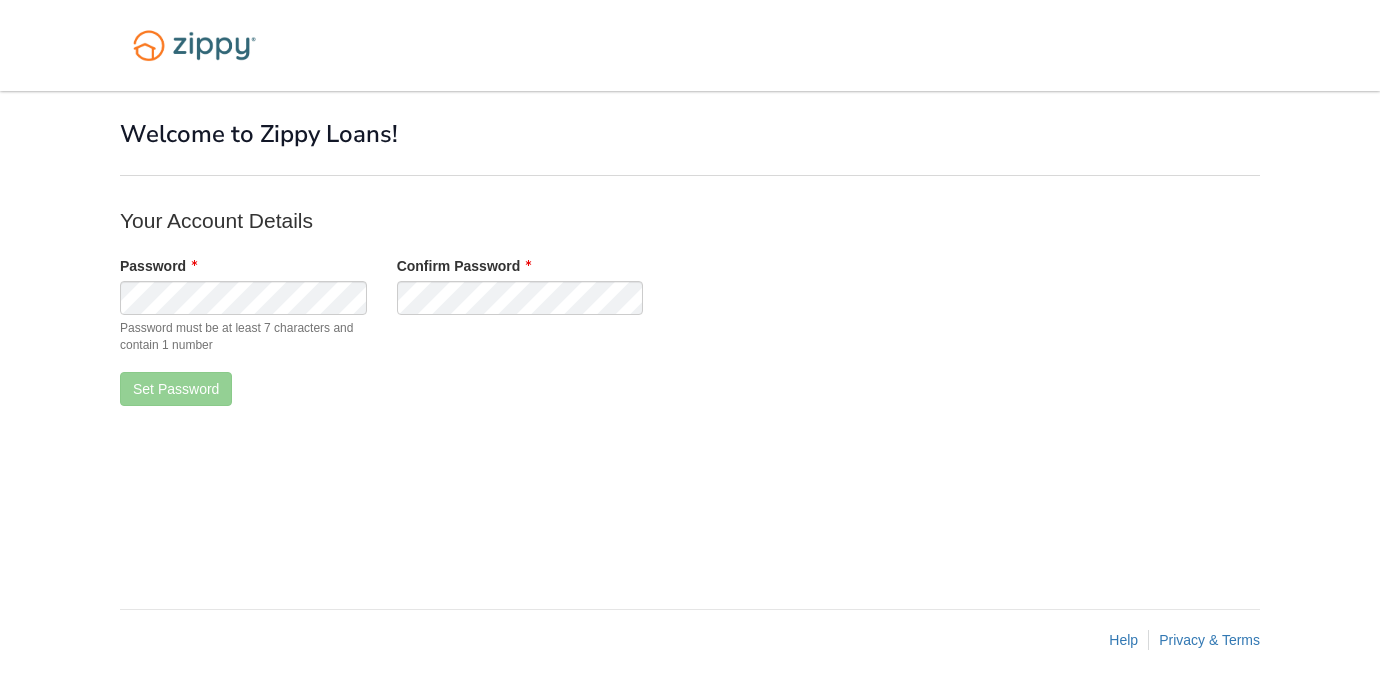 scroll, scrollTop: 0, scrollLeft: 0, axis: both 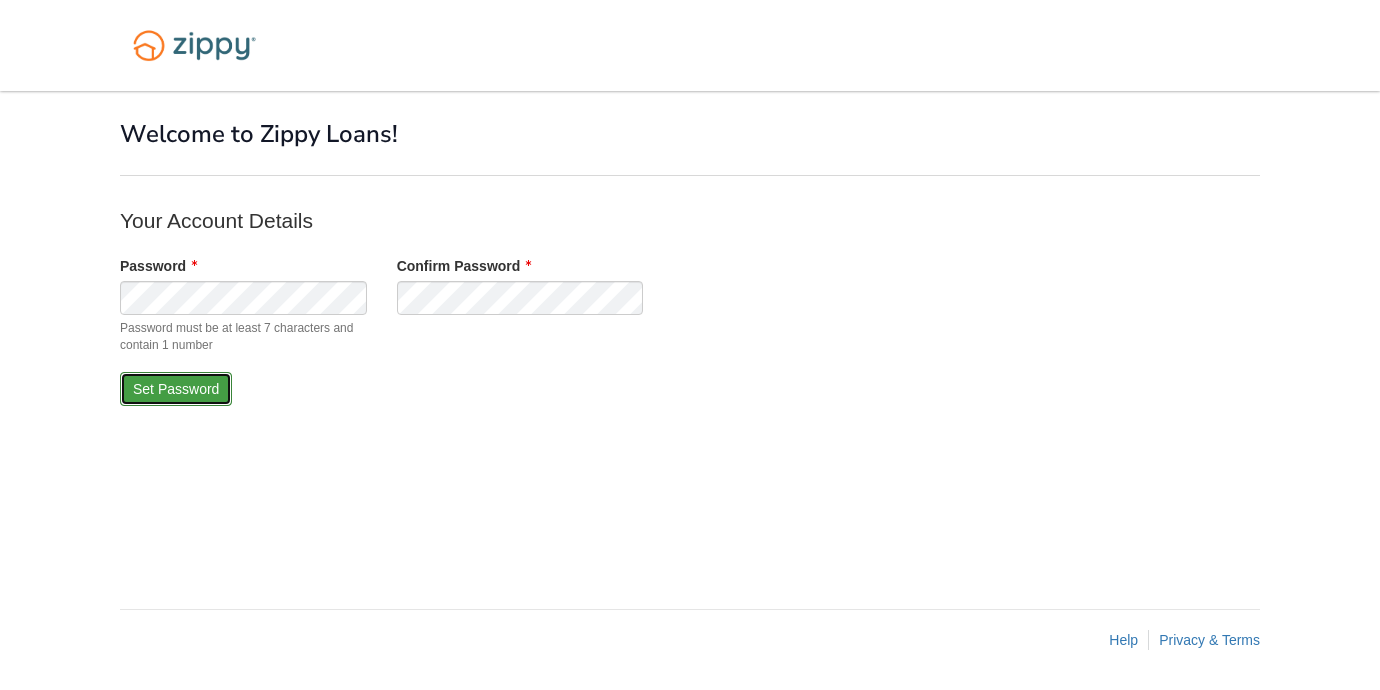 click on "Set Password" at bounding box center [176, 389] 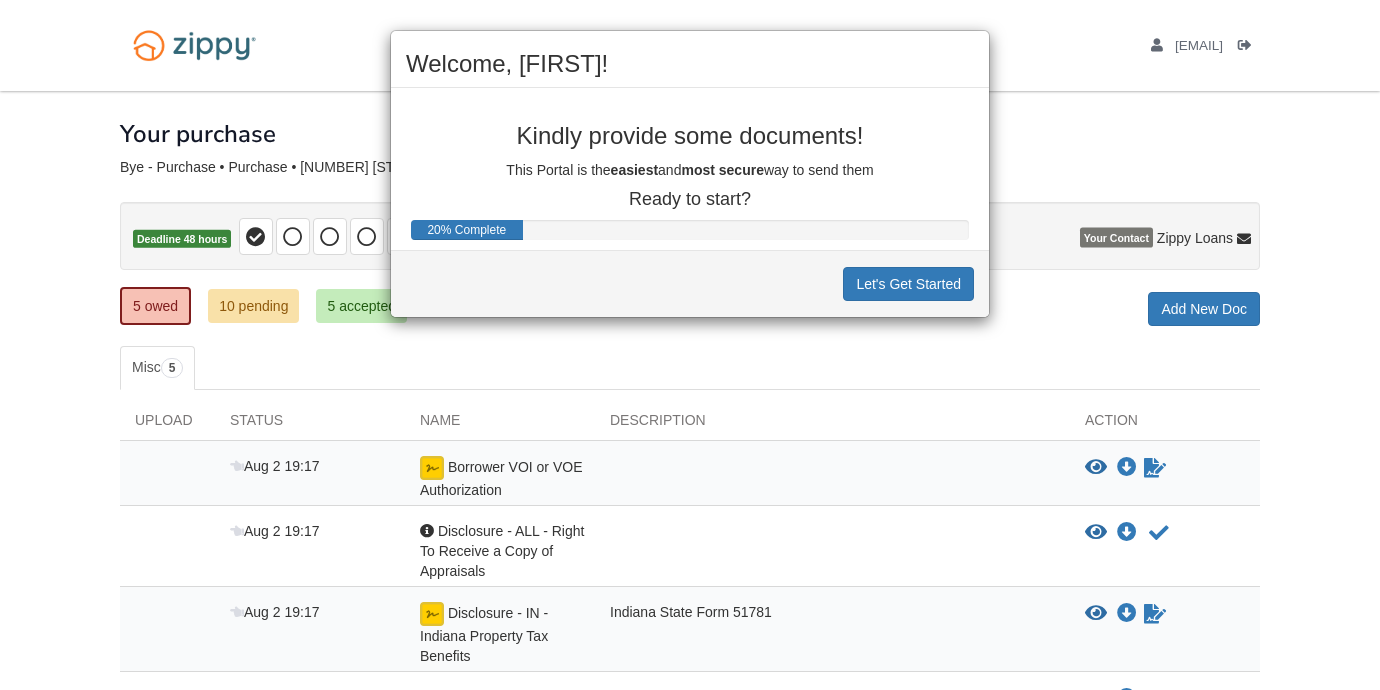 scroll, scrollTop: 0, scrollLeft: 0, axis: both 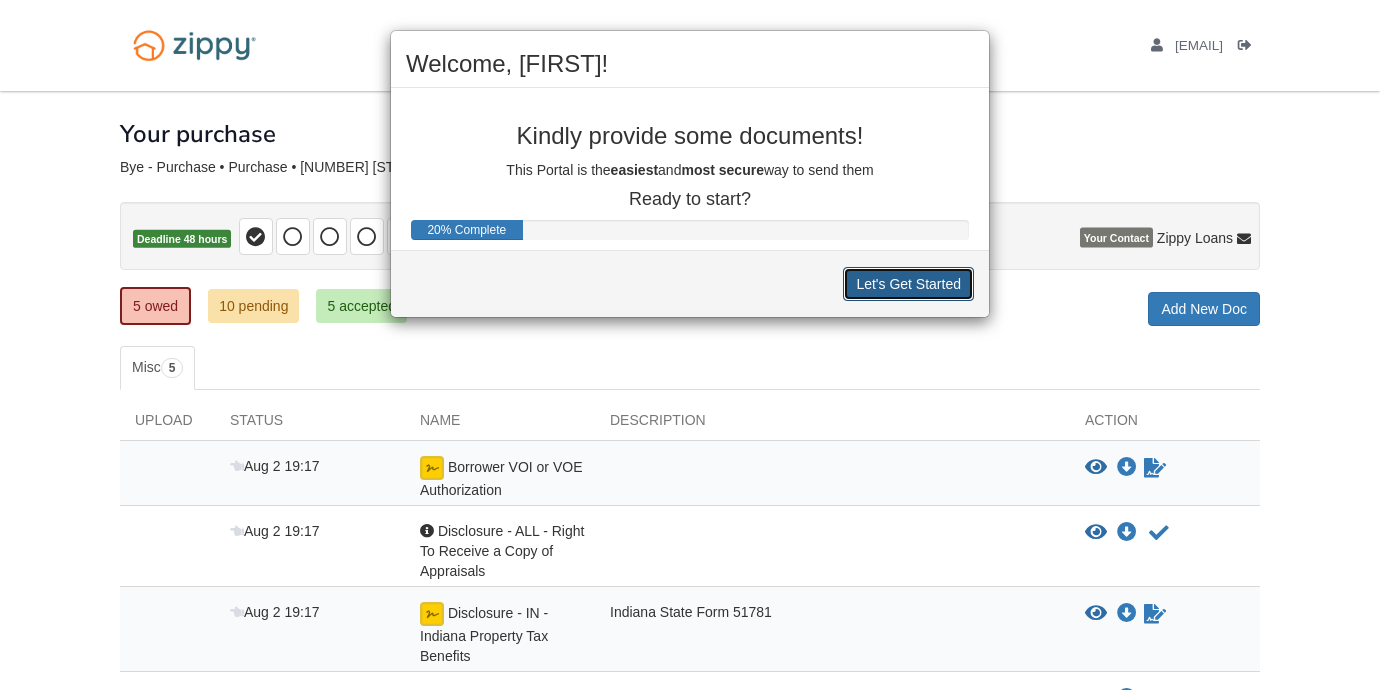 click on "Let's Get Started" at bounding box center (908, 284) 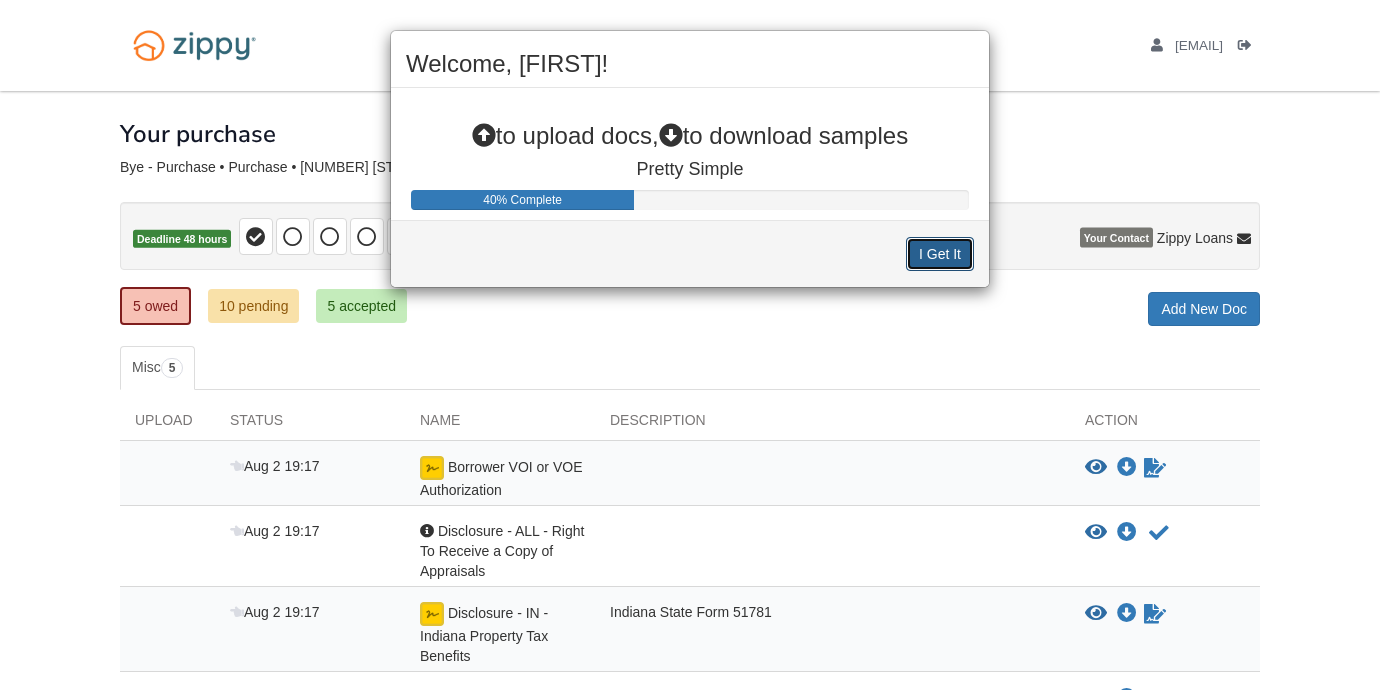 click on "I Get It" at bounding box center [940, 254] 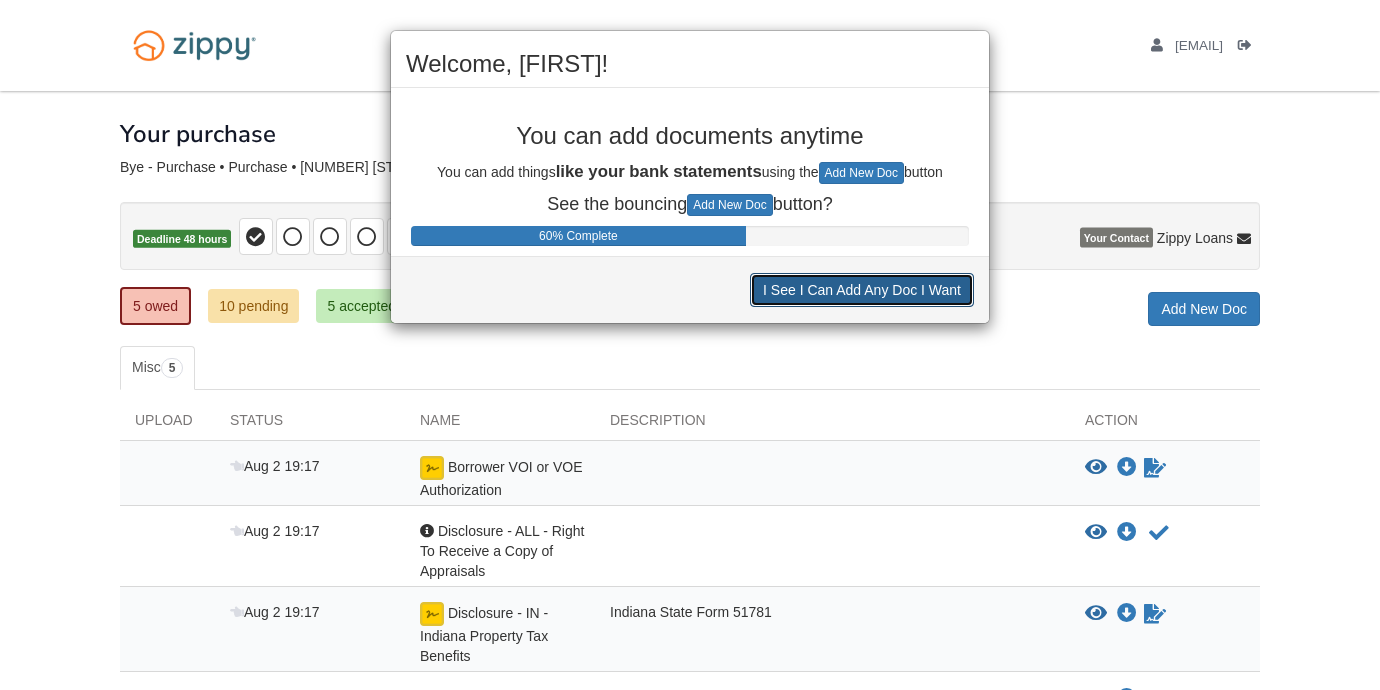 click on "I See I Can Add Any Doc I Want" at bounding box center (862, 290) 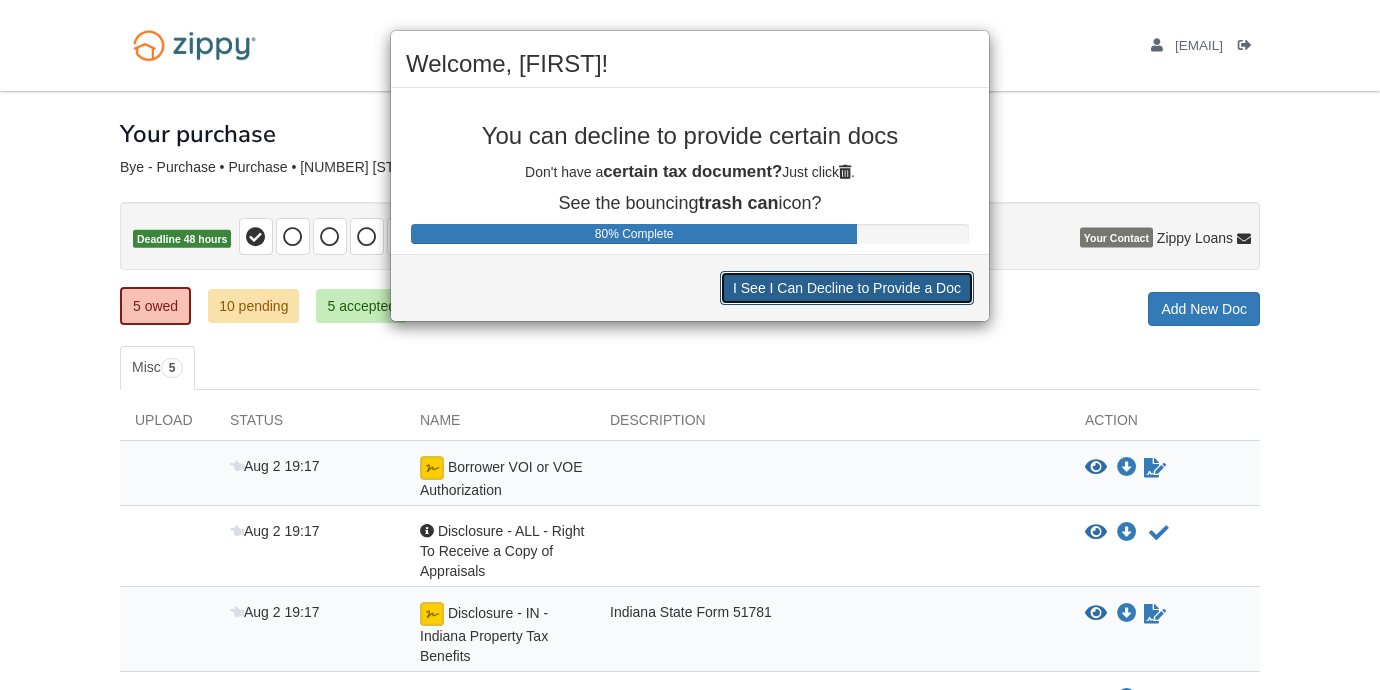 click on "I See I Can Decline to Provide a Doc" at bounding box center (847, 288) 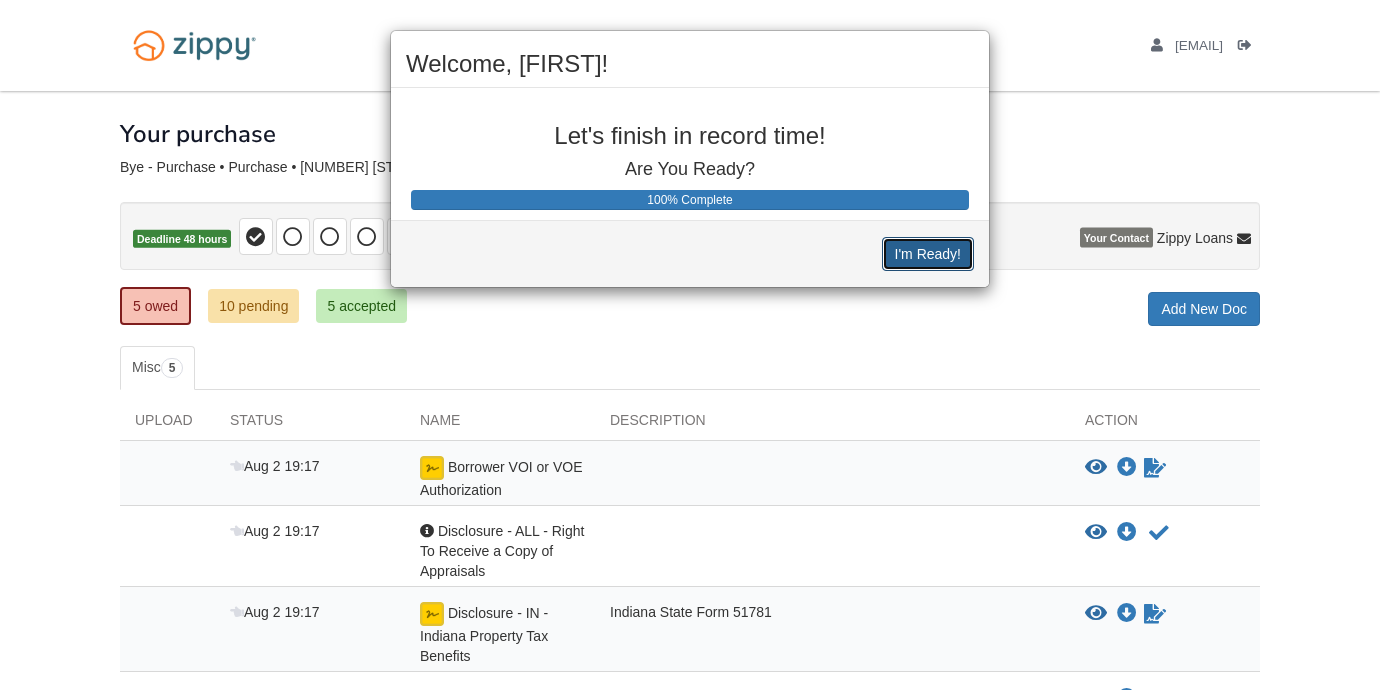 click on "I'm Ready!" at bounding box center [928, 254] 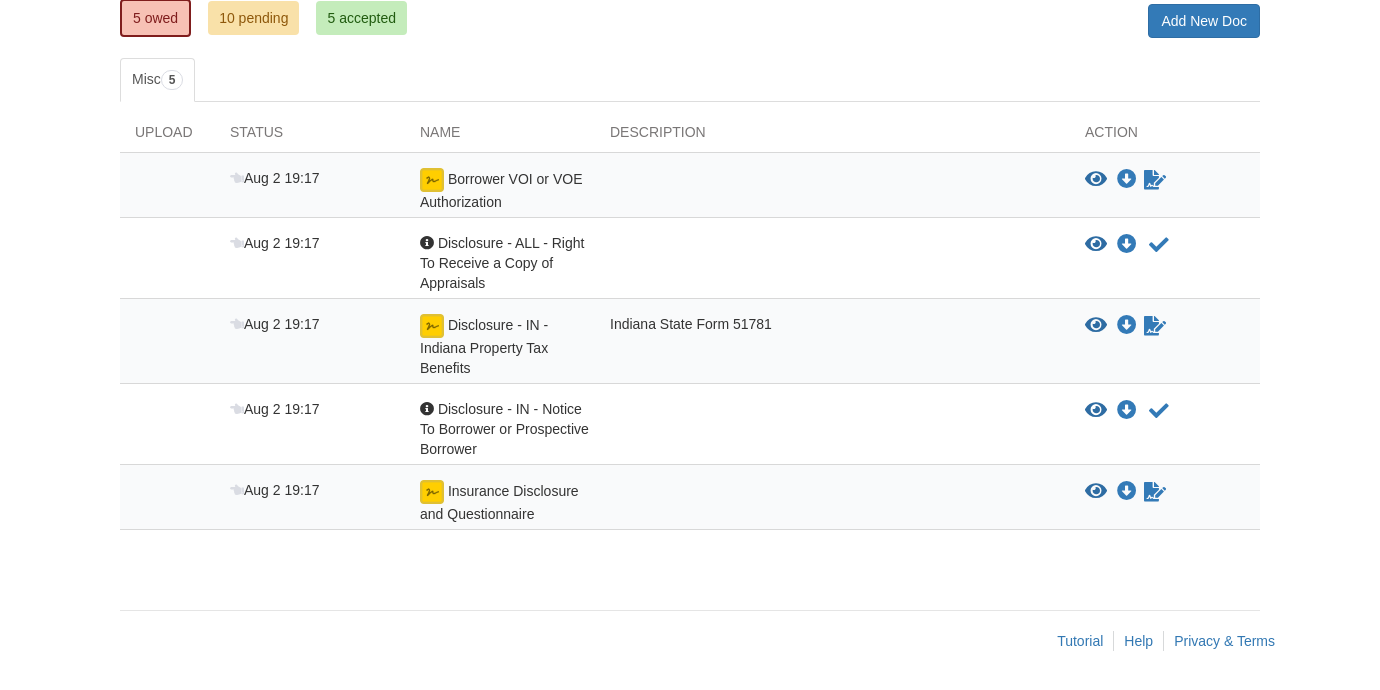scroll, scrollTop: 0, scrollLeft: 0, axis: both 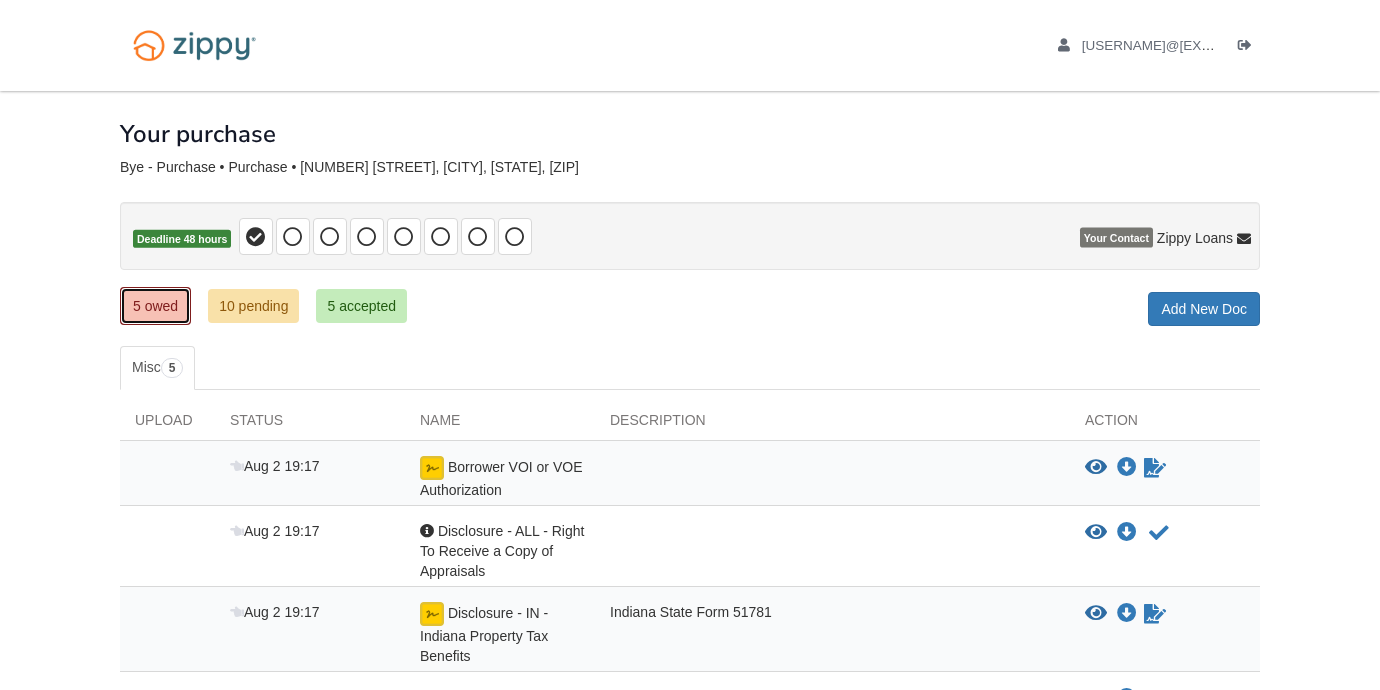 click on "5 owed" at bounding box center (155, 306) 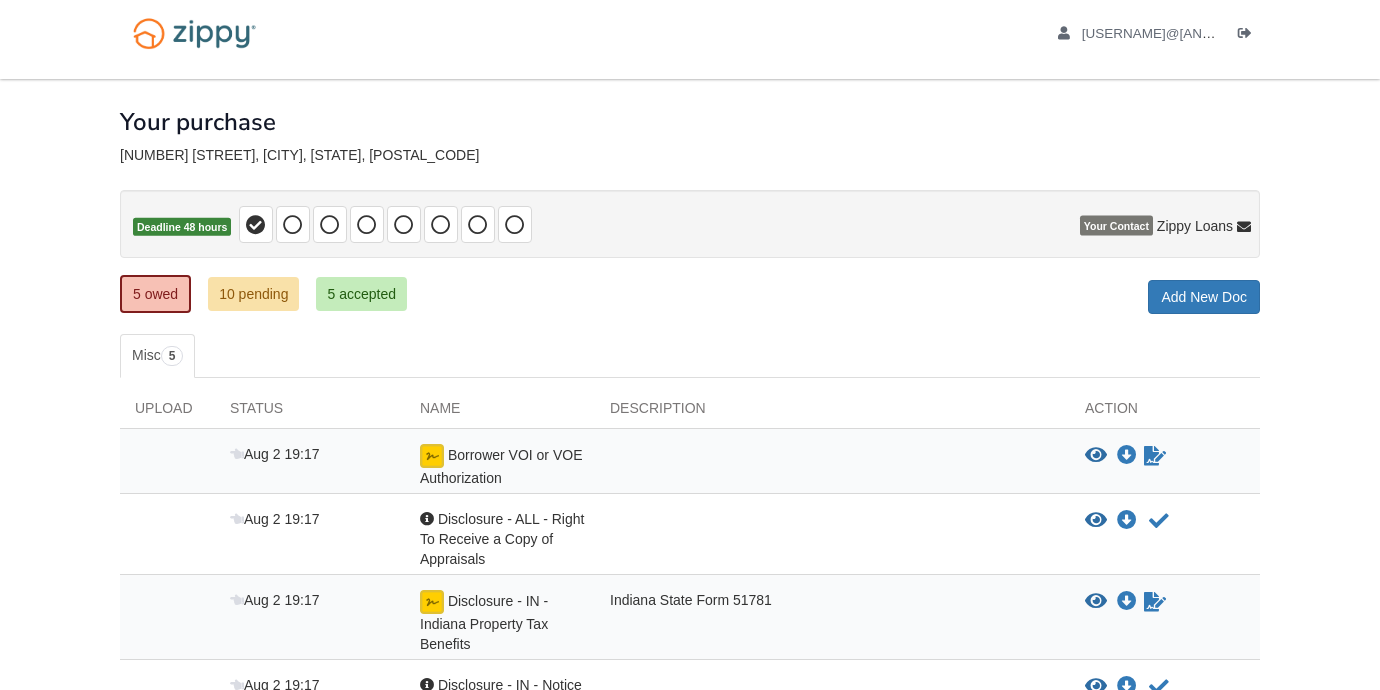scroll, scrollTop: 0, scrollLeft: 0, axis: both 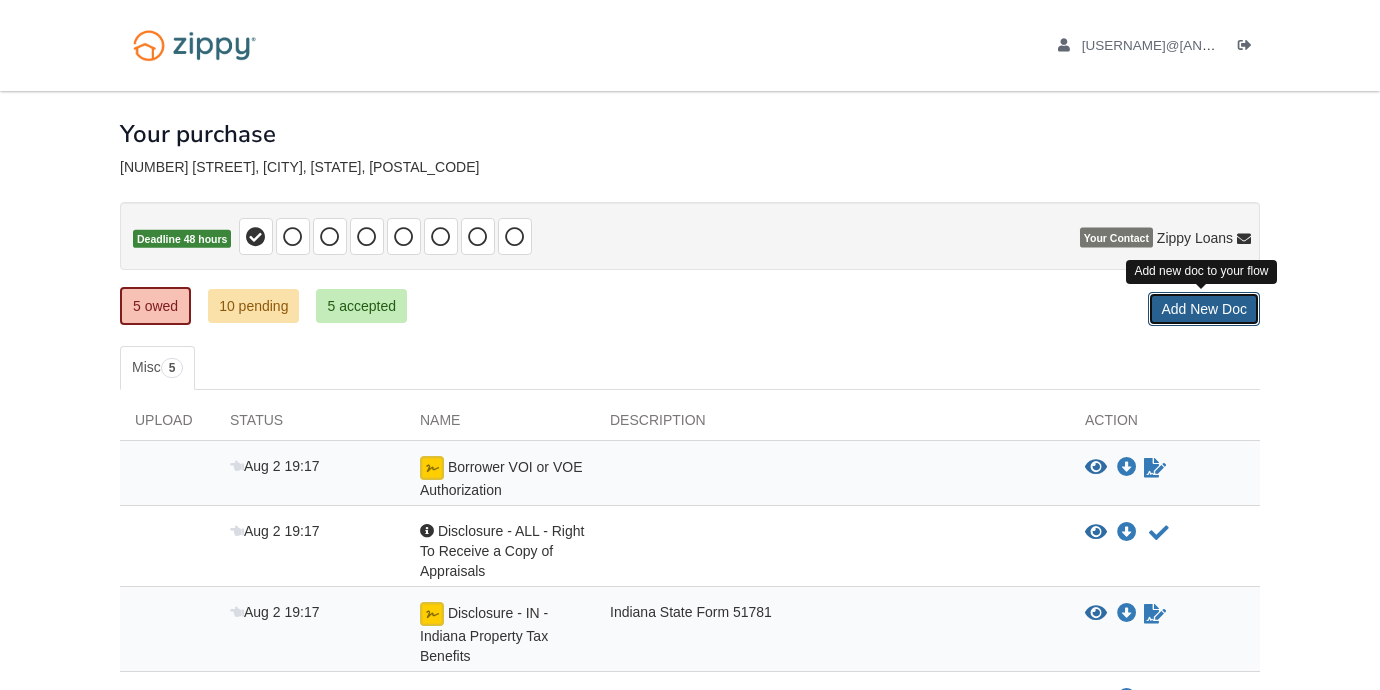 click on "Add New Doc" at bounding box center [1204, 309] 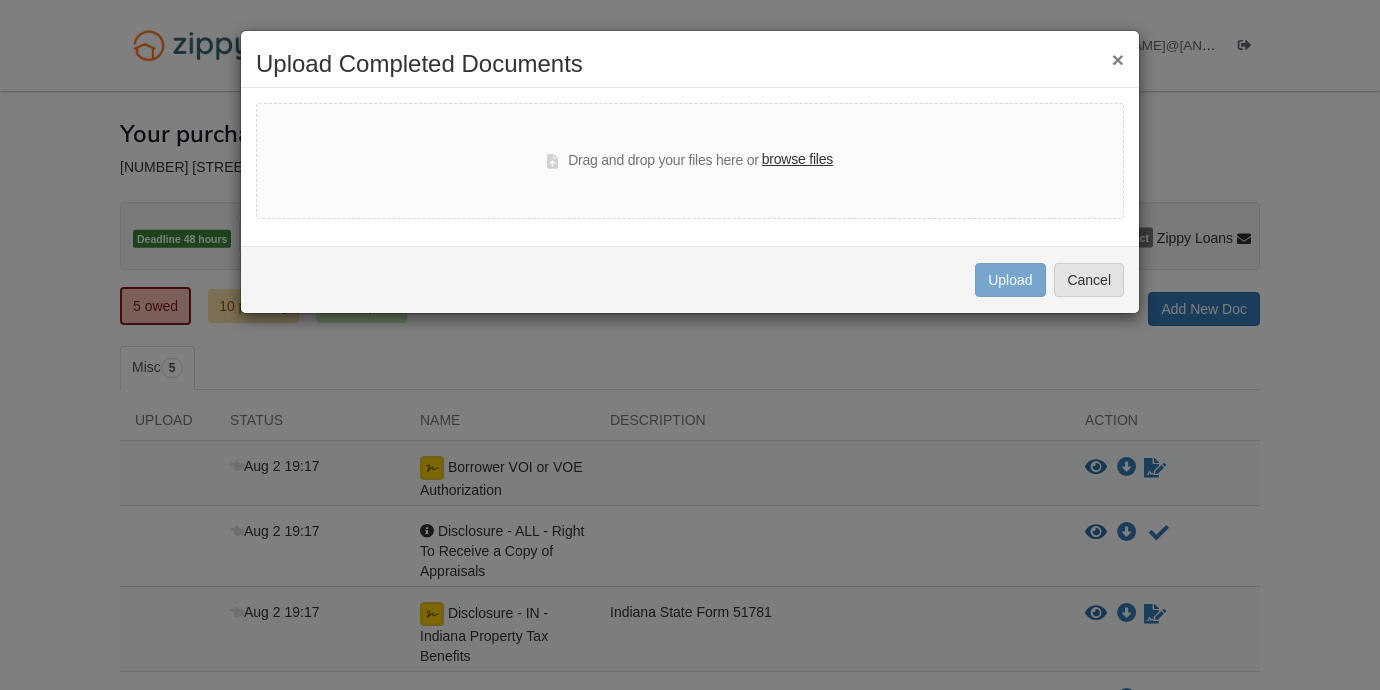 click on "browse files" at bounding box center (797, 160) 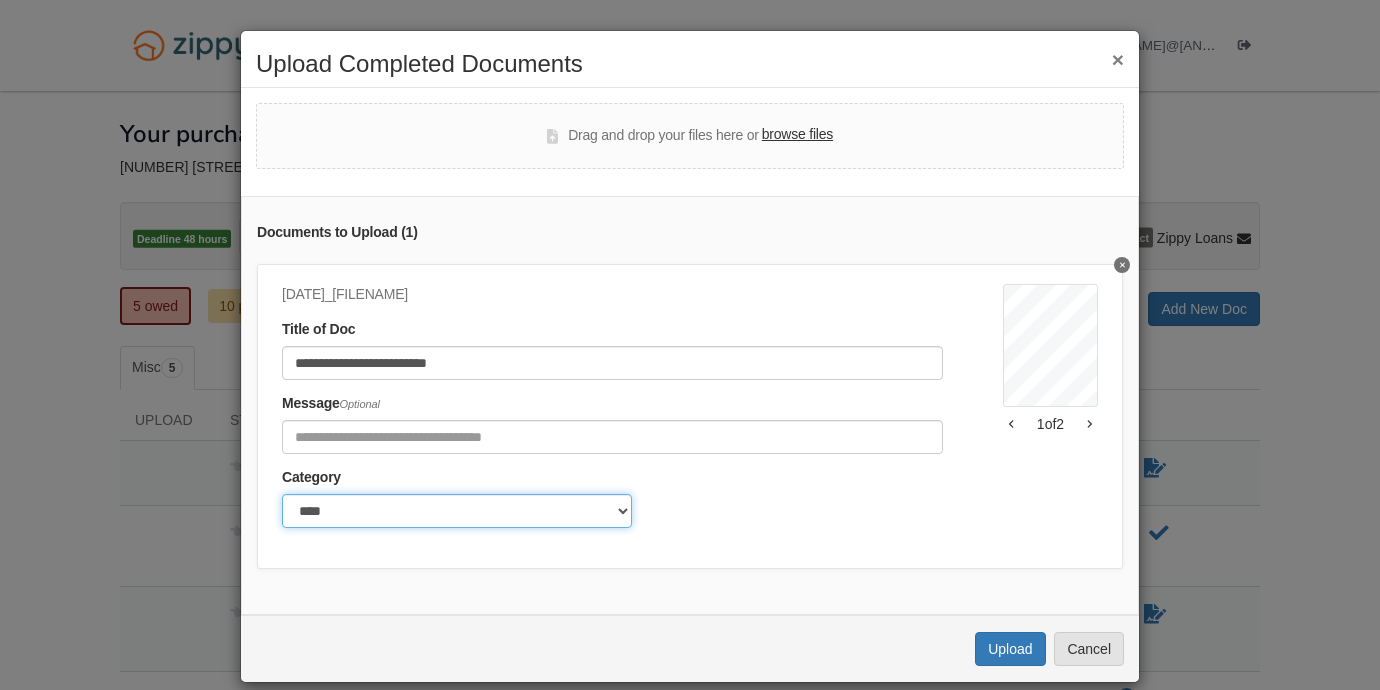click on "******* ****" 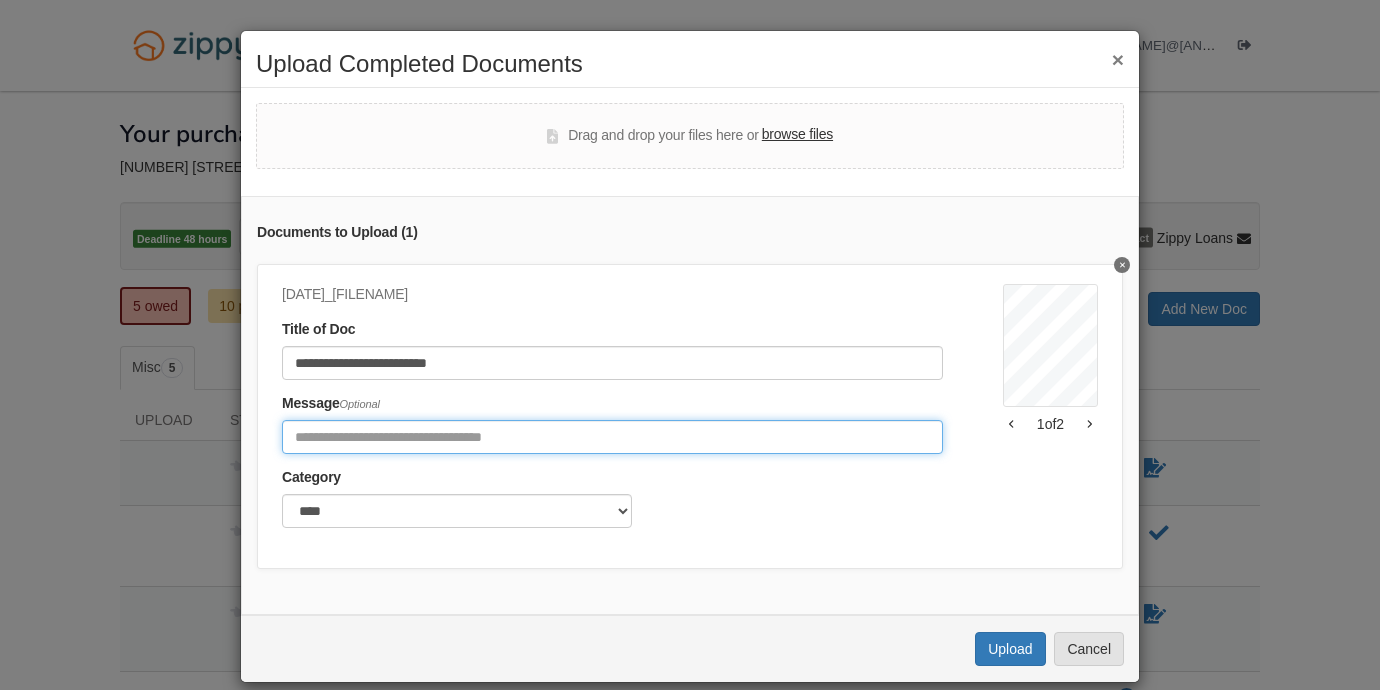click at bounding box center [612, 437] 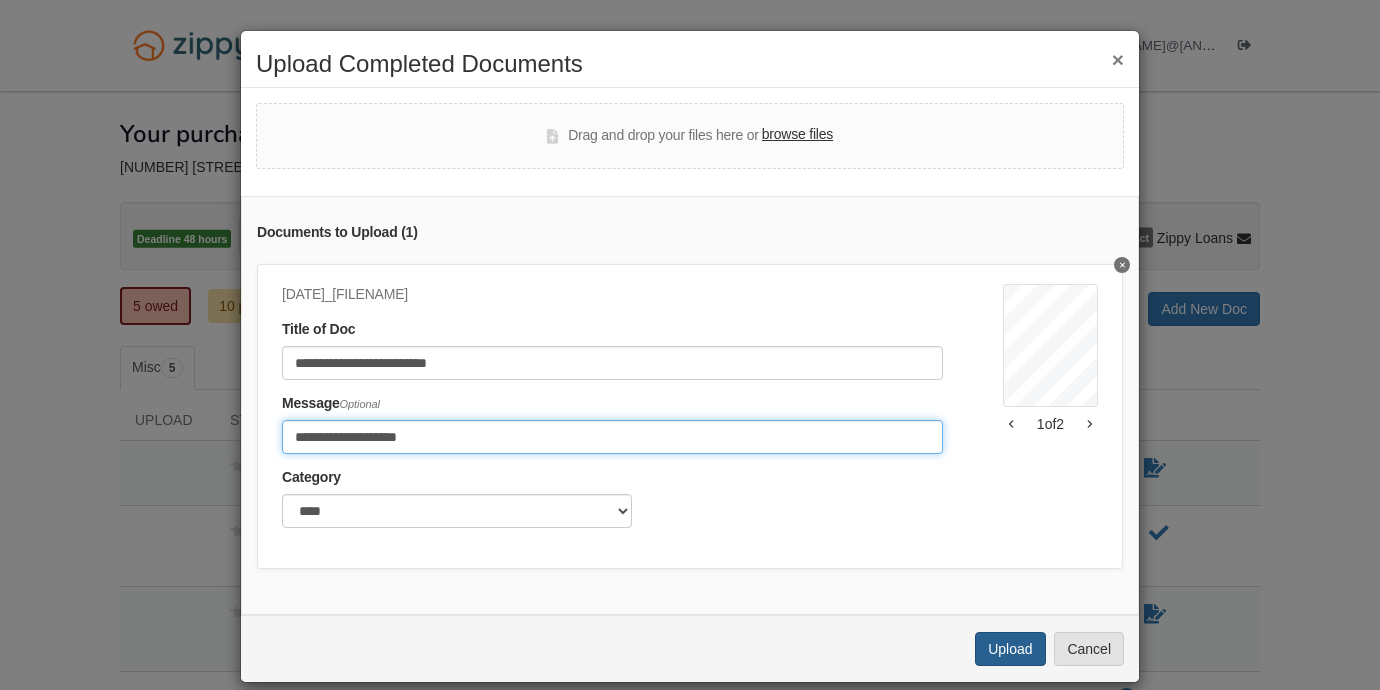 type on "**********" 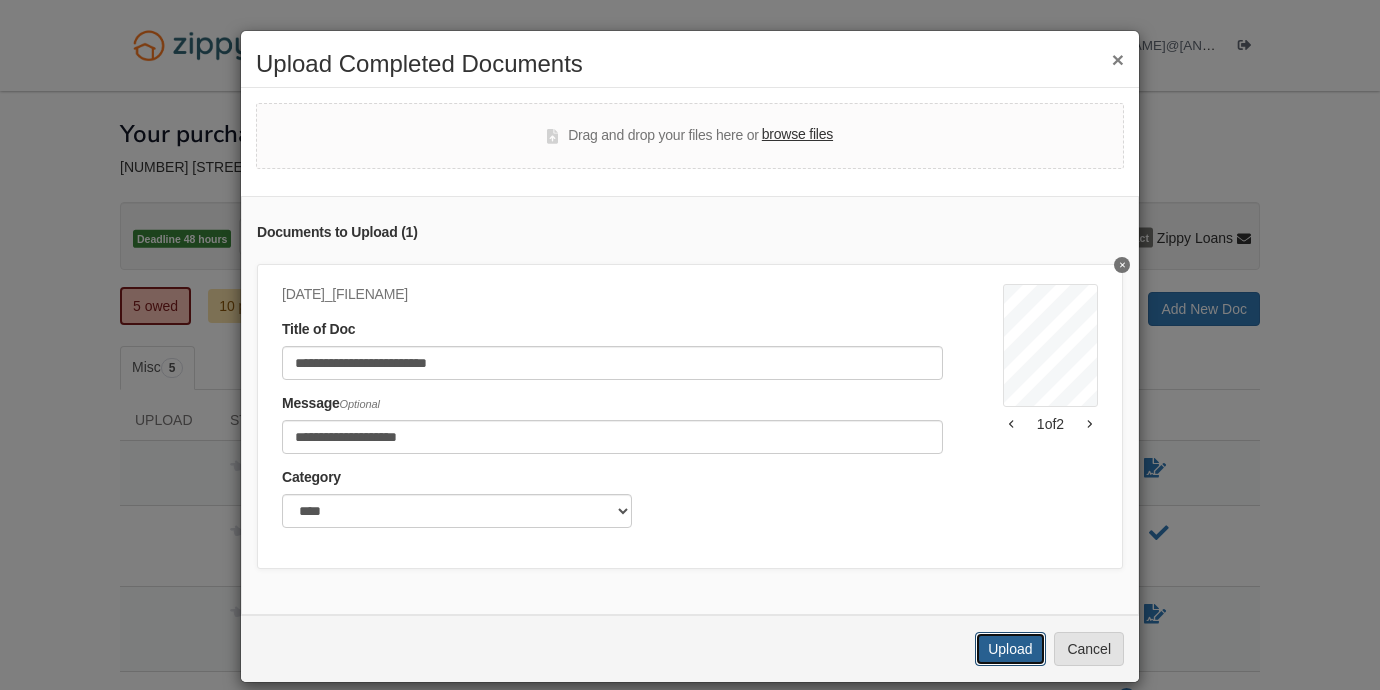 click on "Upload" at bounding box center (1010, 649) 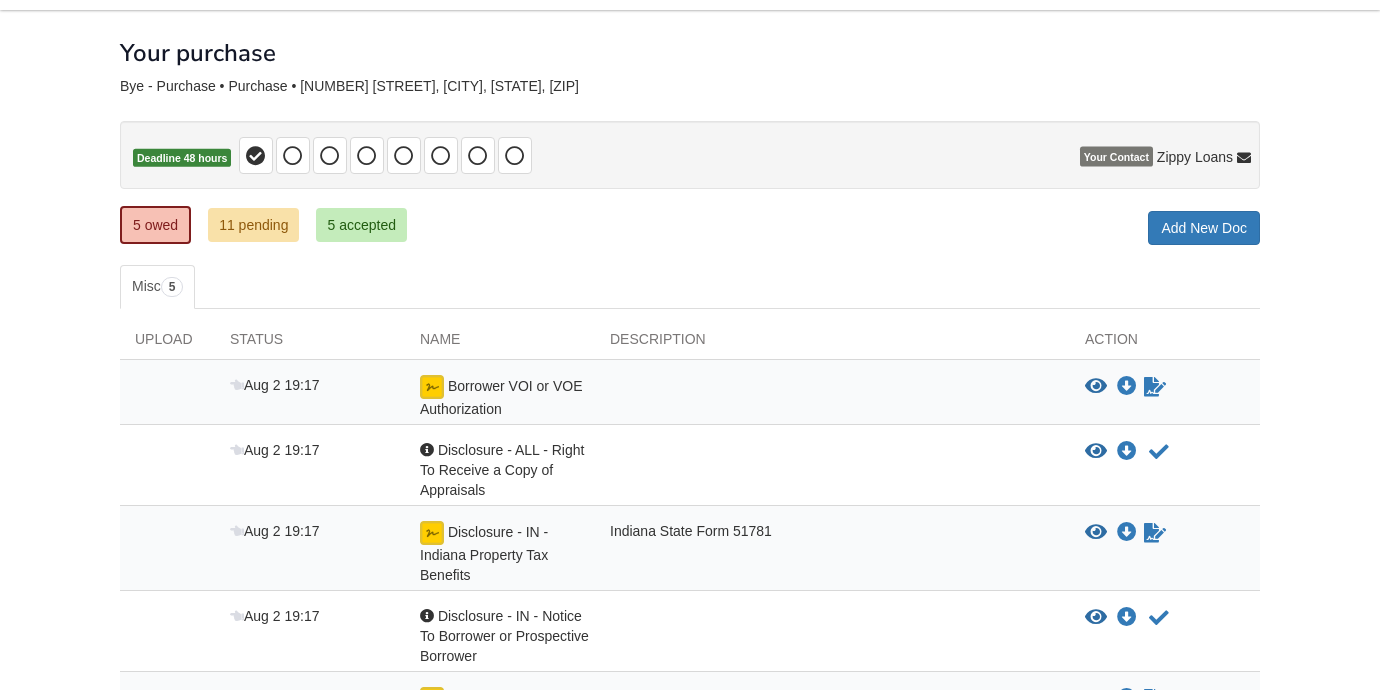 scroll, scrollTop: 0, scrollLeft: 0, axis: both 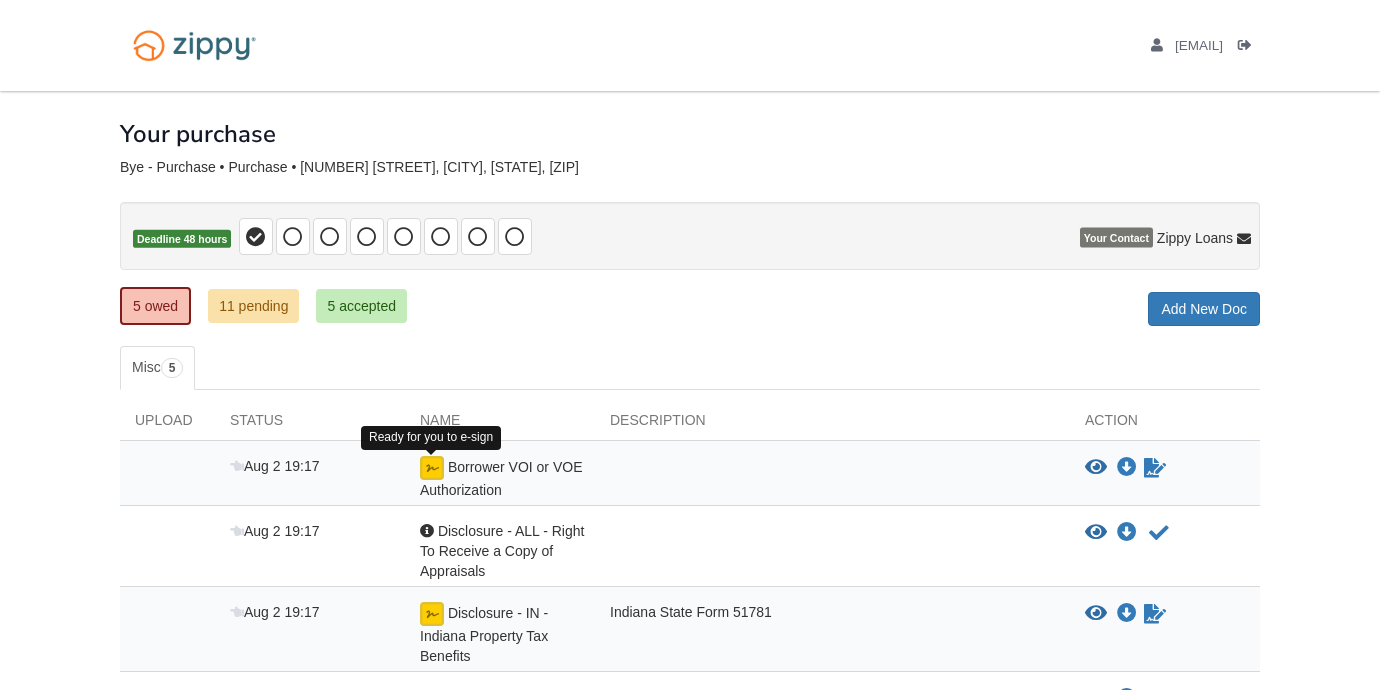 click at bounding box center (432, 468) 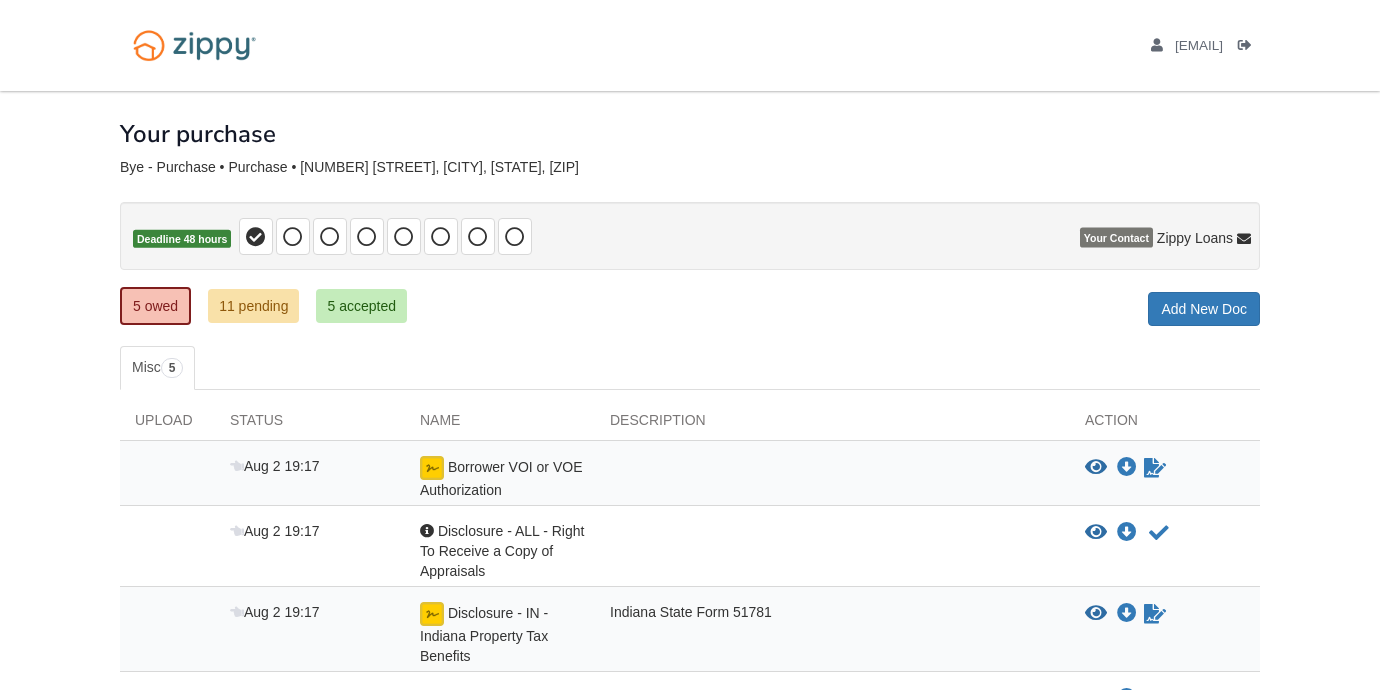 click on "Borrower VOI or VOE Authorization" at bounding box center (501, 478) 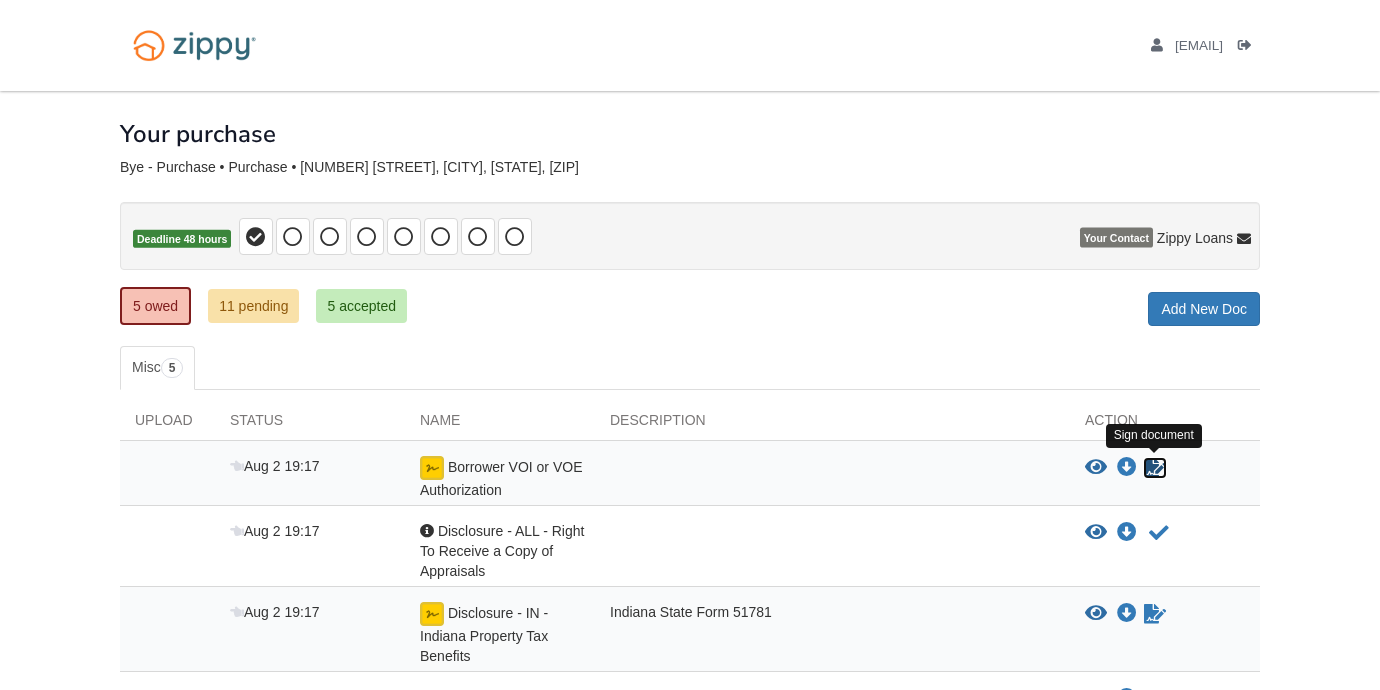 click at bounding box center (1155, 468) 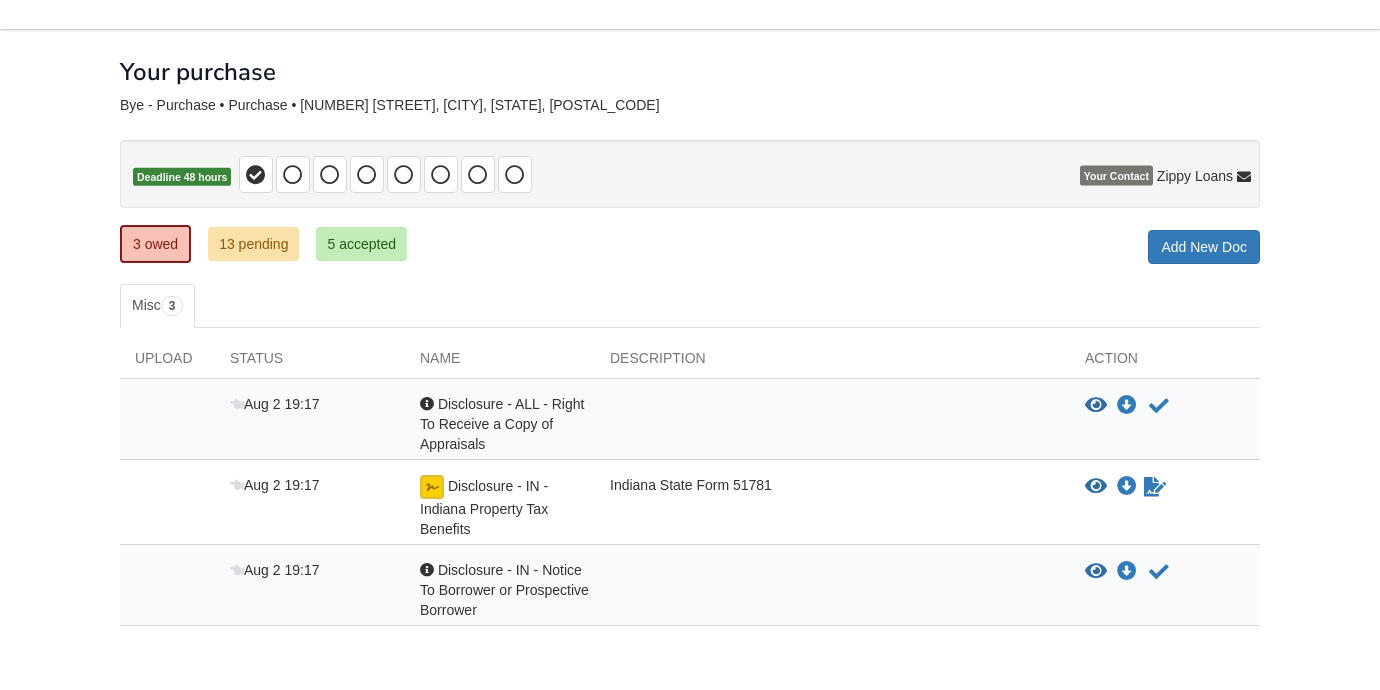 scroll, scrollTop: 158, scrollLeft: 0, axis: vertical 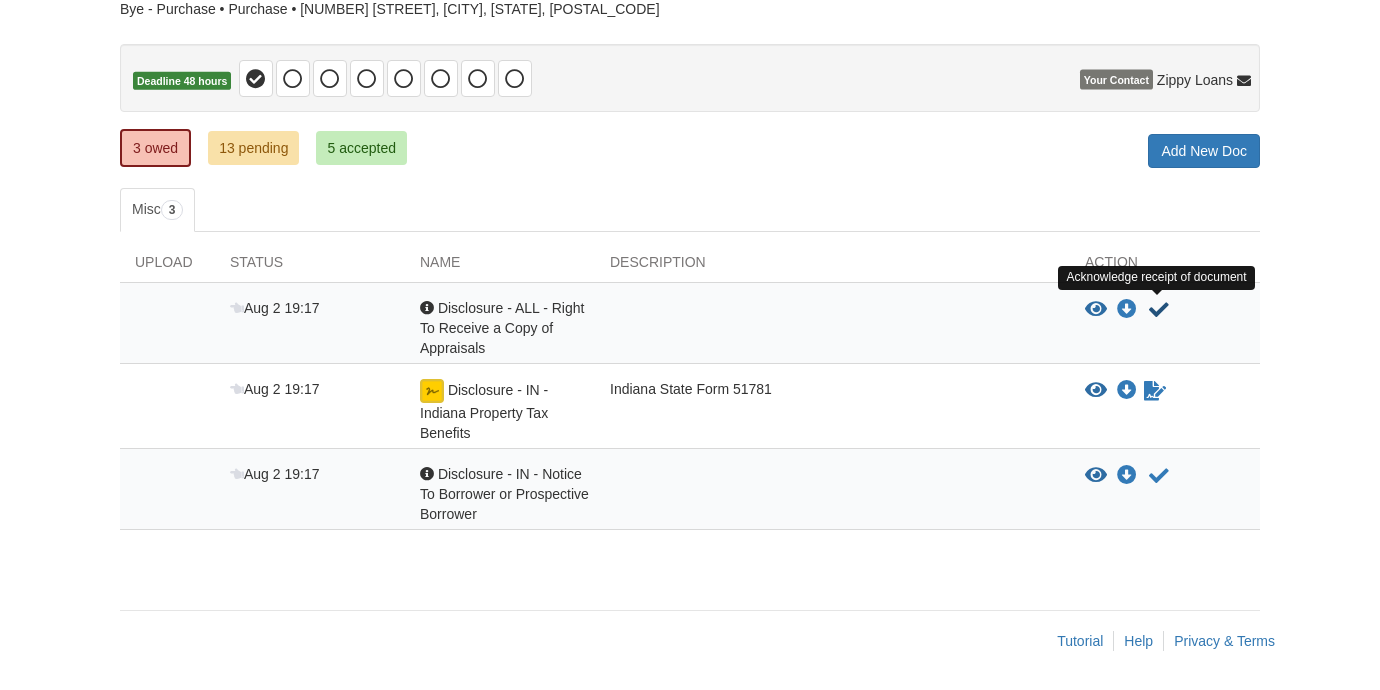 click at bounding box center [1159, 310] 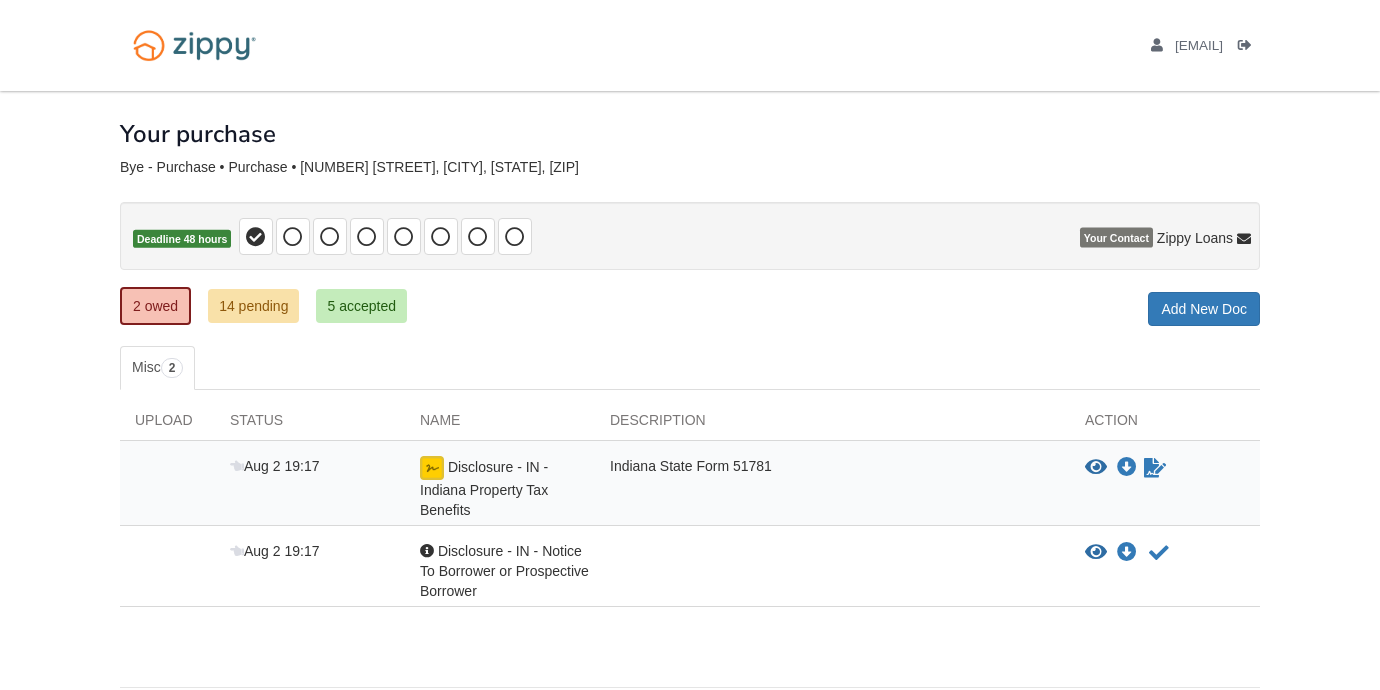 scroll, scrollTop: 0, scrollLeft: 0, axis: both 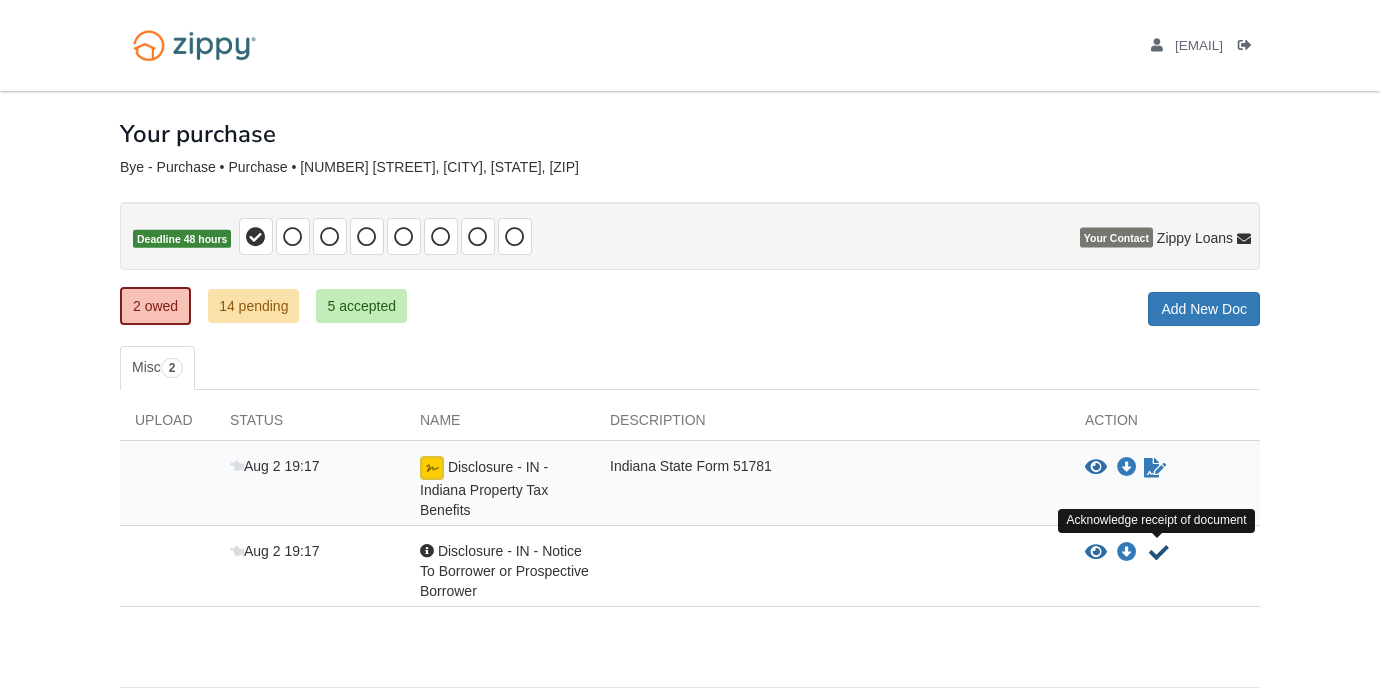click at bounding box center [1159, 553] 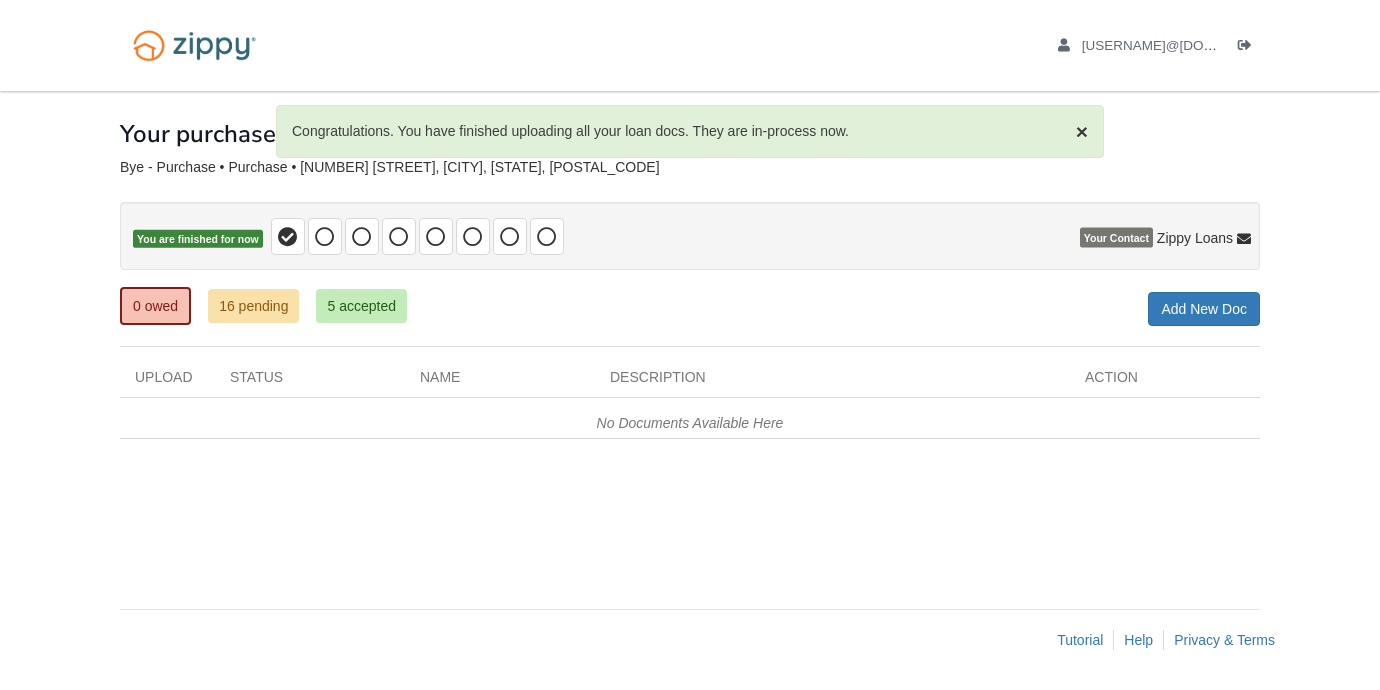 scroll, scrollTop: 0, scrollLeft: 0, axis: both 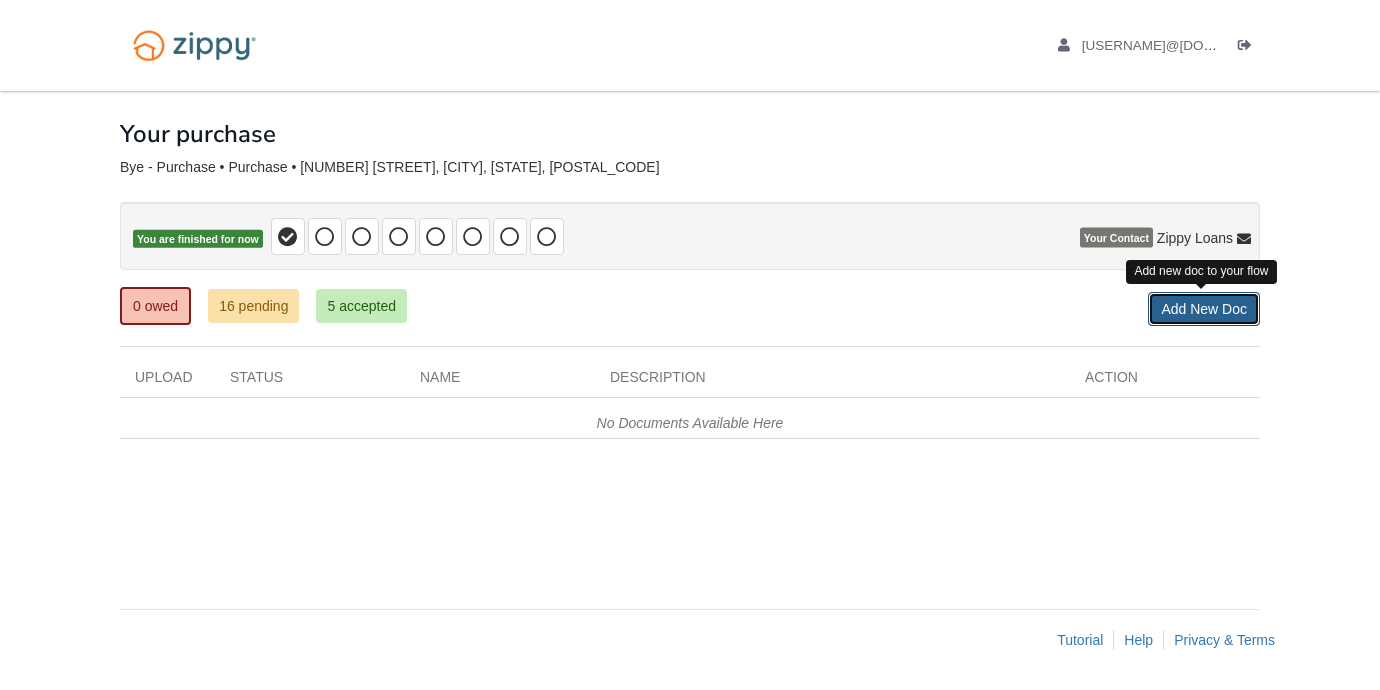 click on "Add New Doc" at bounding box center [1204, 309] 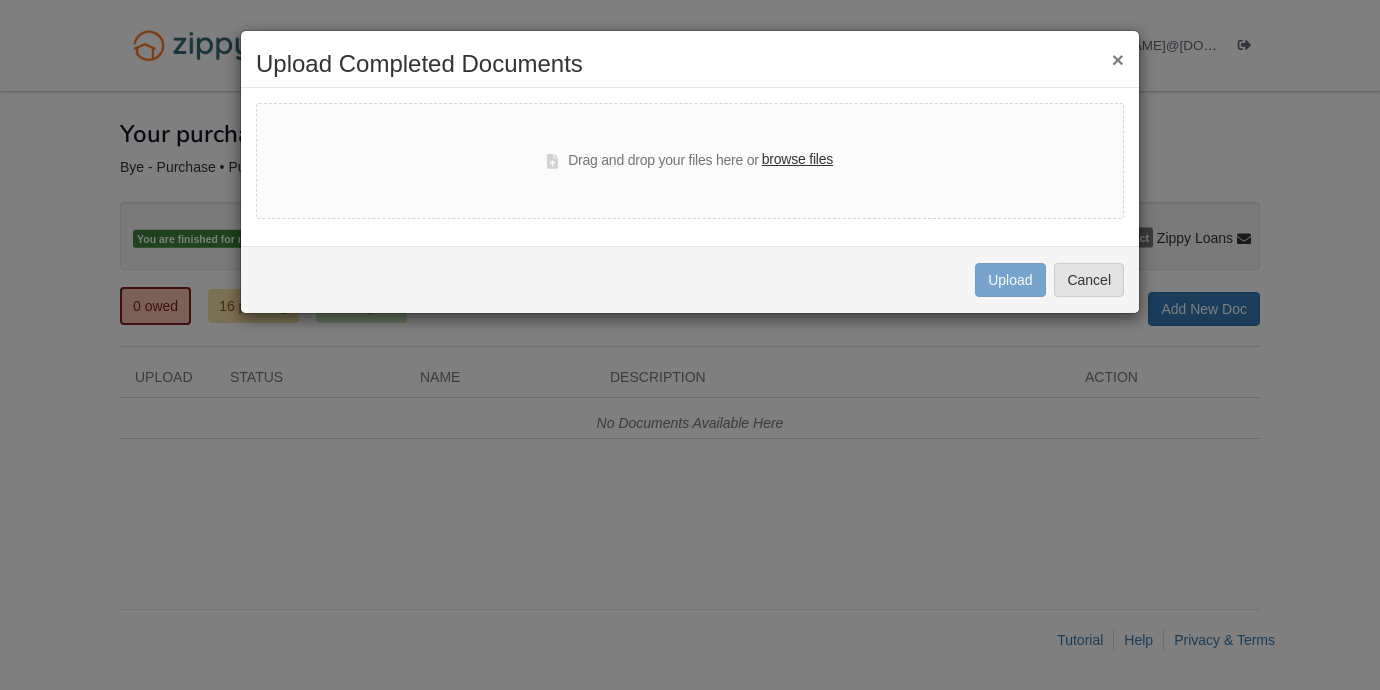 click on "browse files" at bounding box center (797, 160) 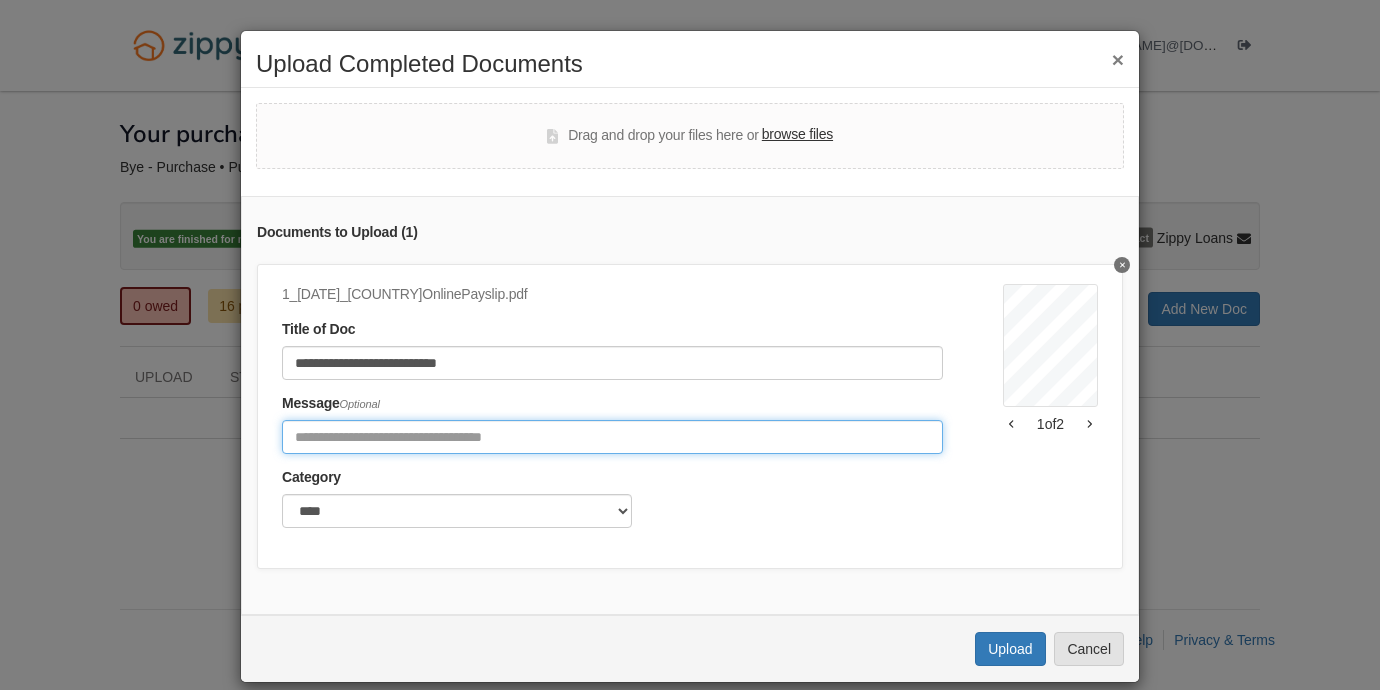 click at bounding box center (612, 437) 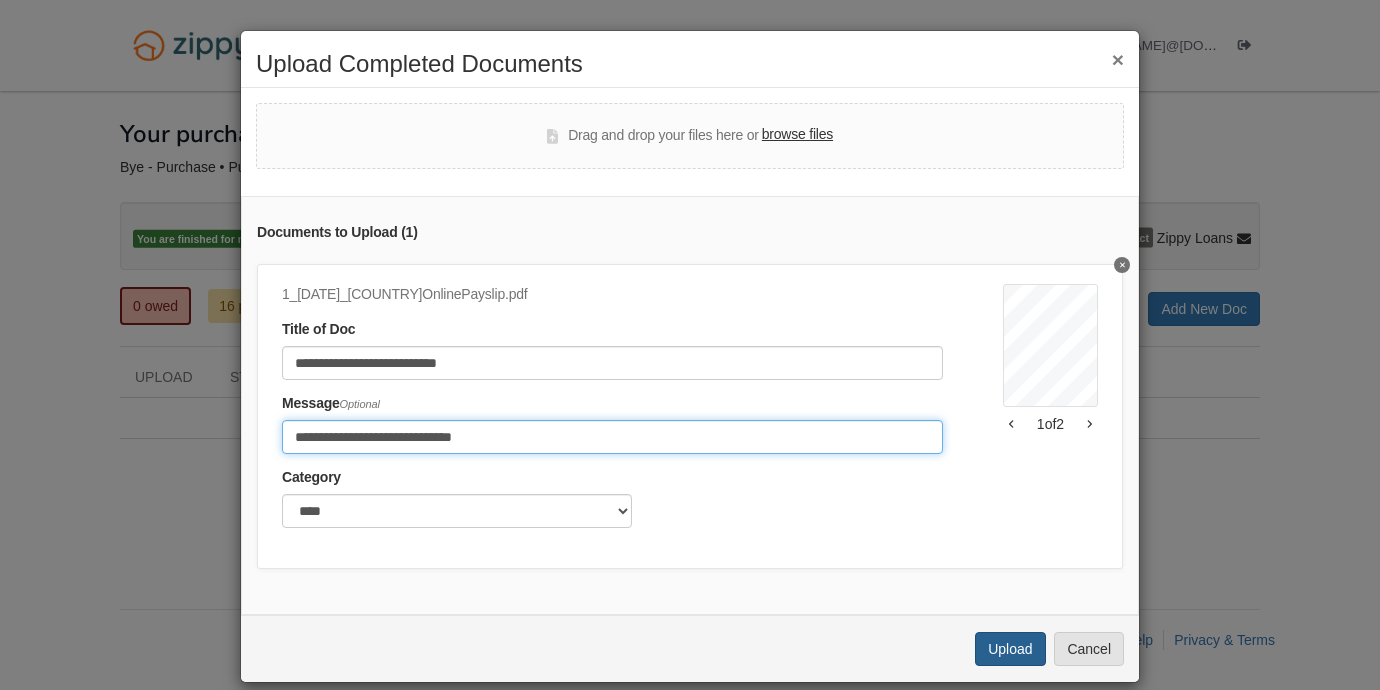 type on "**********" 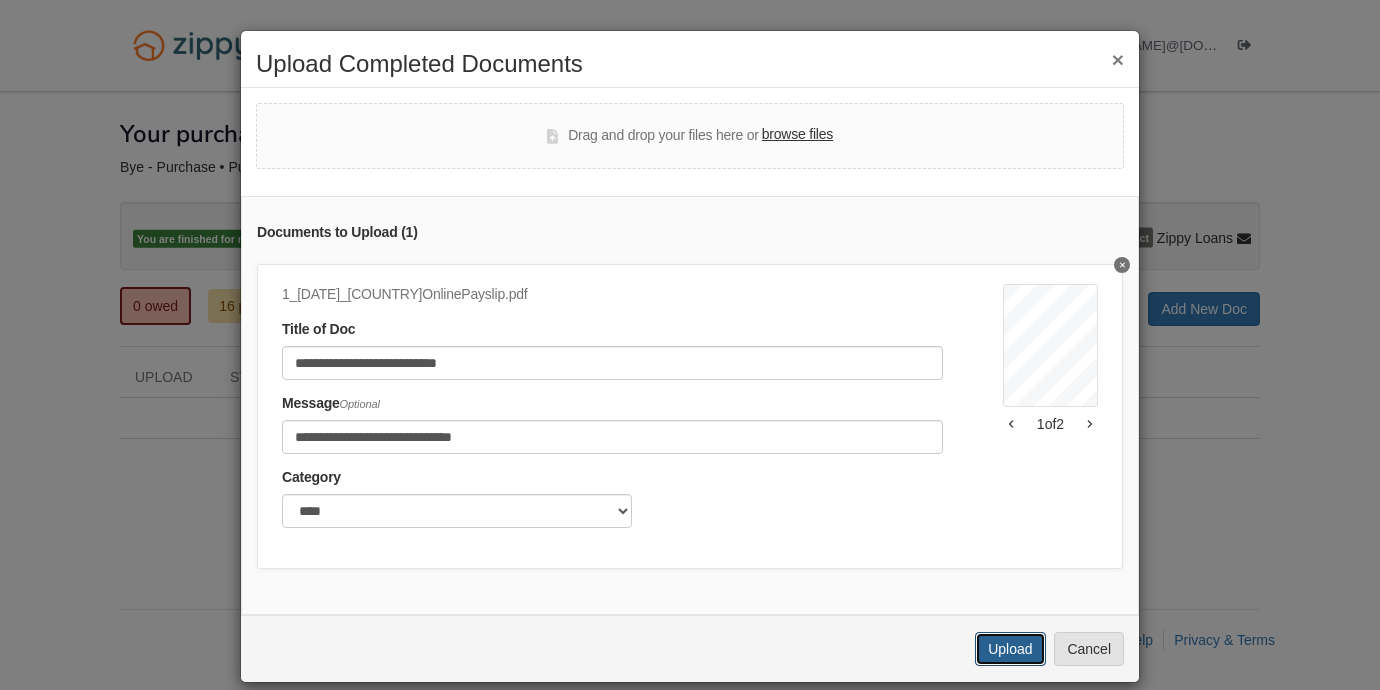 click on "Upload" at bounding box center (1010, 649) 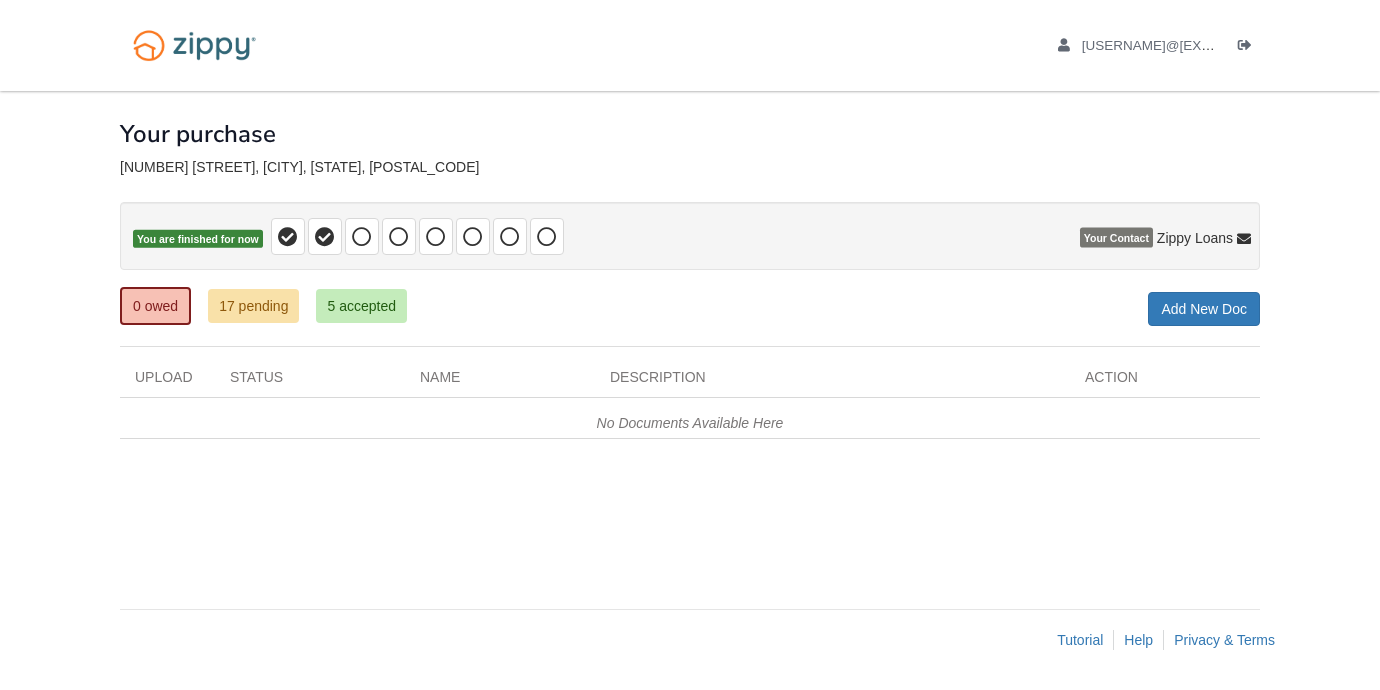 scroll, scrollTop: 0, scrollLeft: 0, axis: both 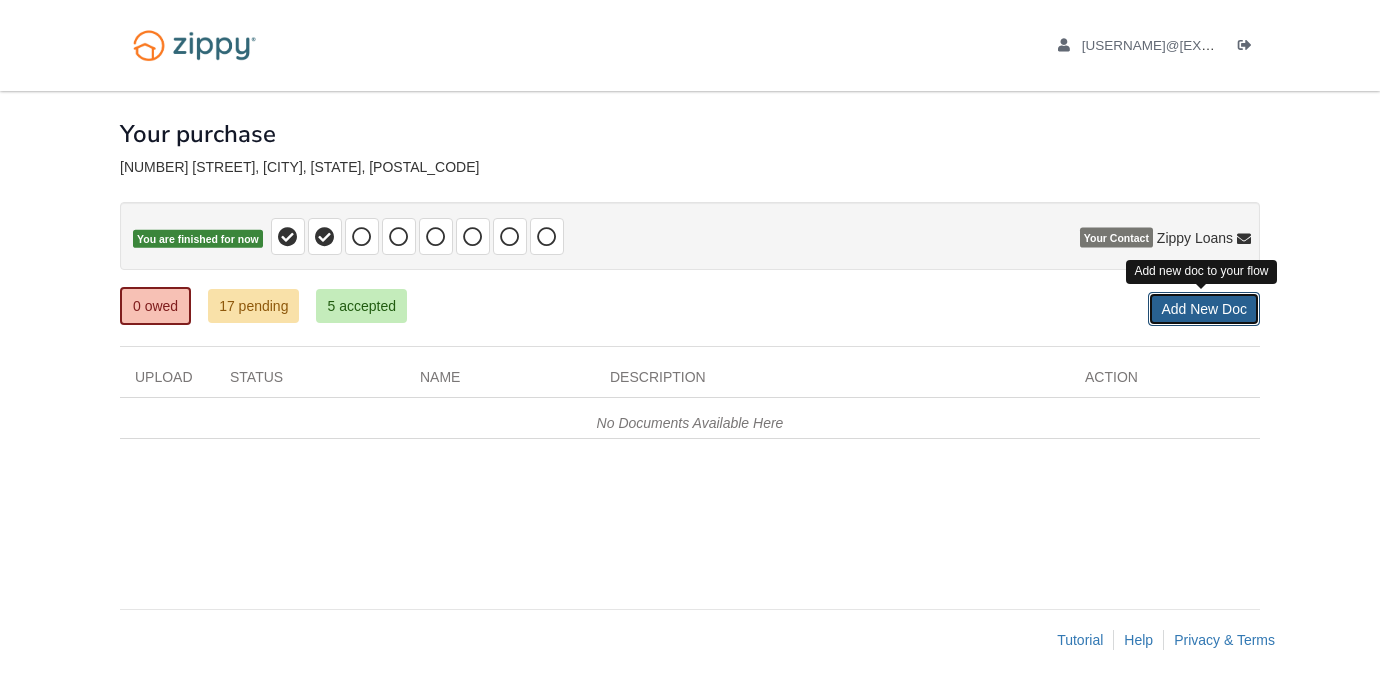 click on "Add New Doc" at bounding box center (1204, 309) 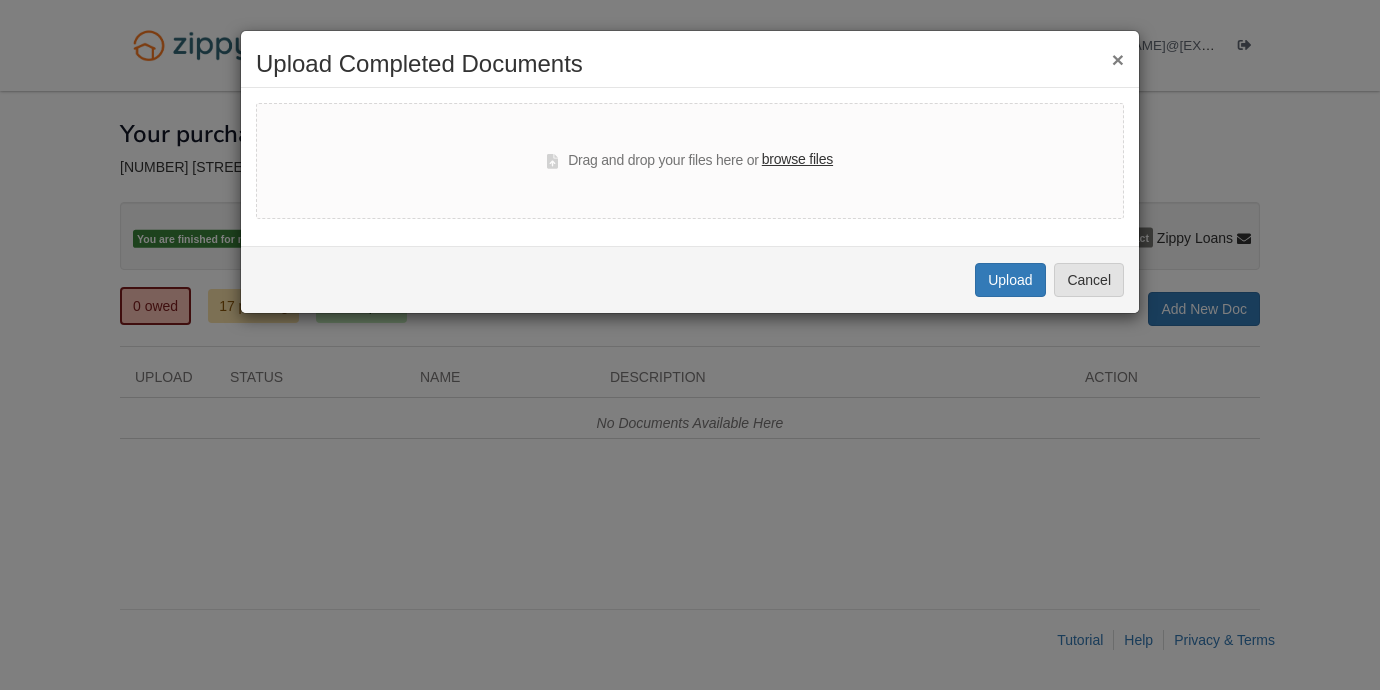 click on "browse files" at bounding box center [797, 160] 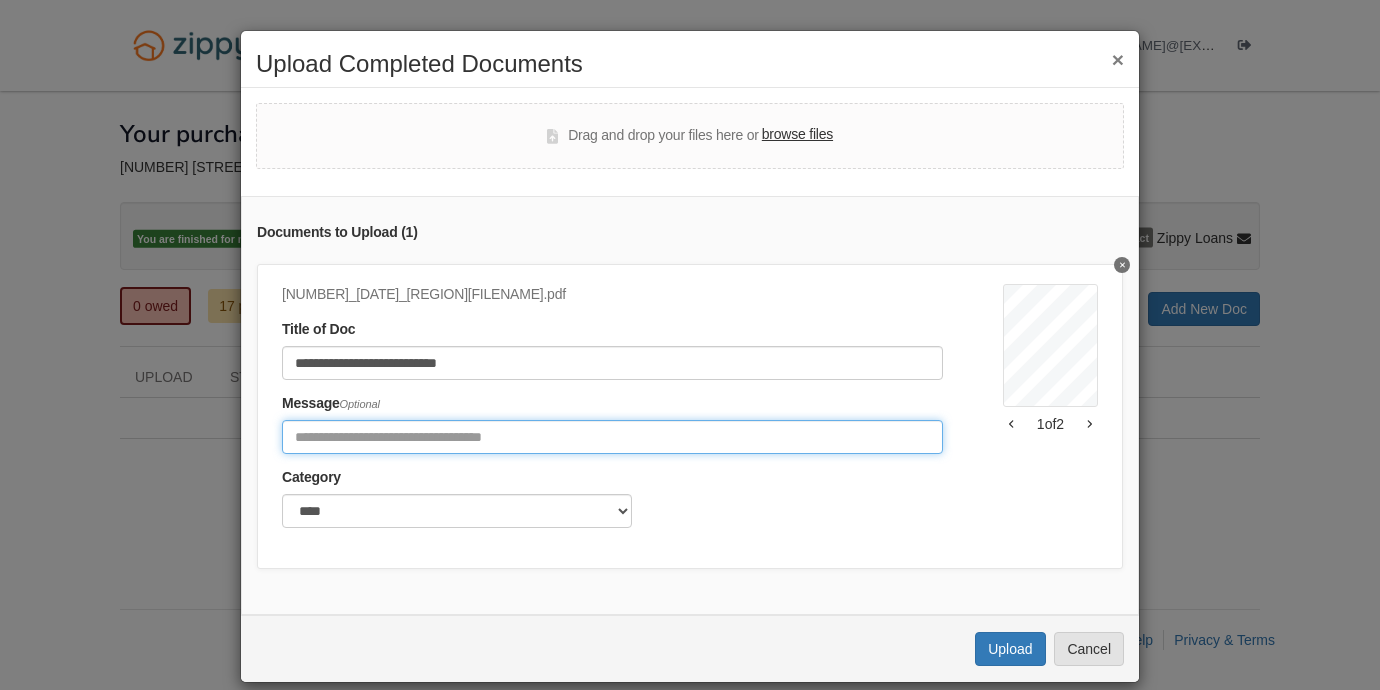 click at bounding box center [612, 437] 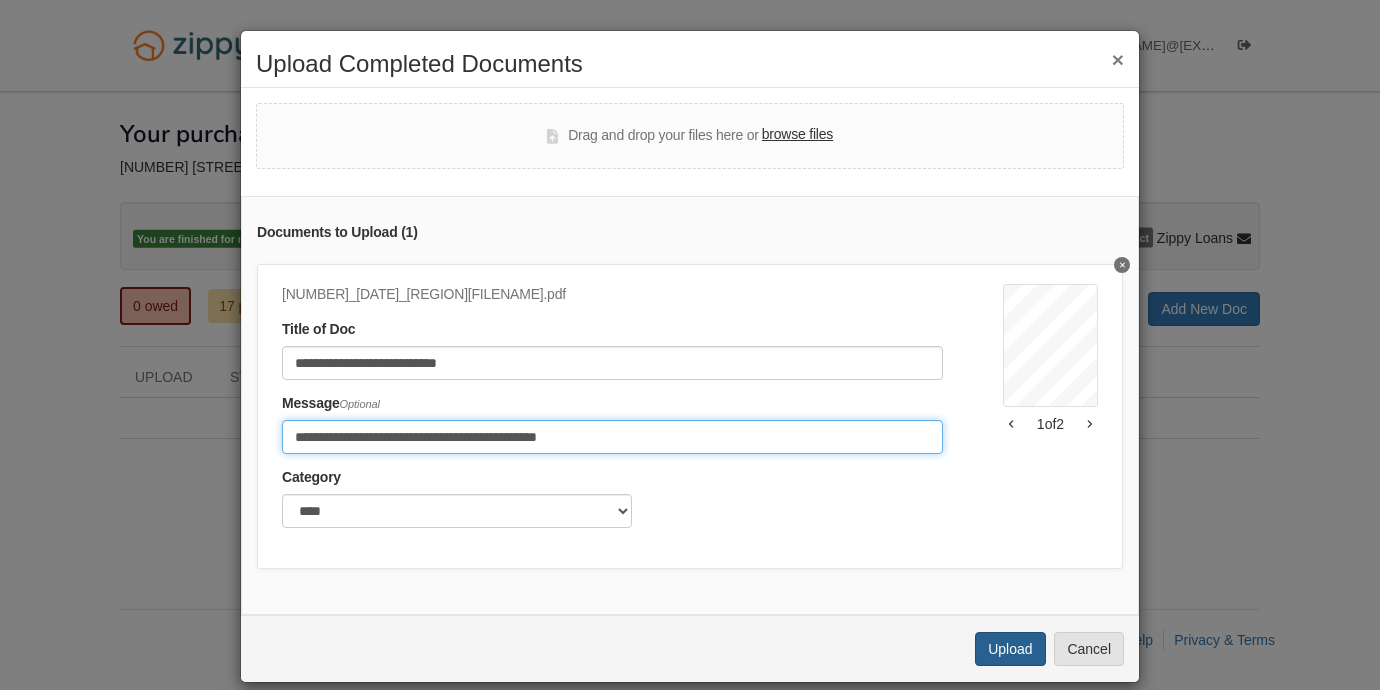 type on "**********" 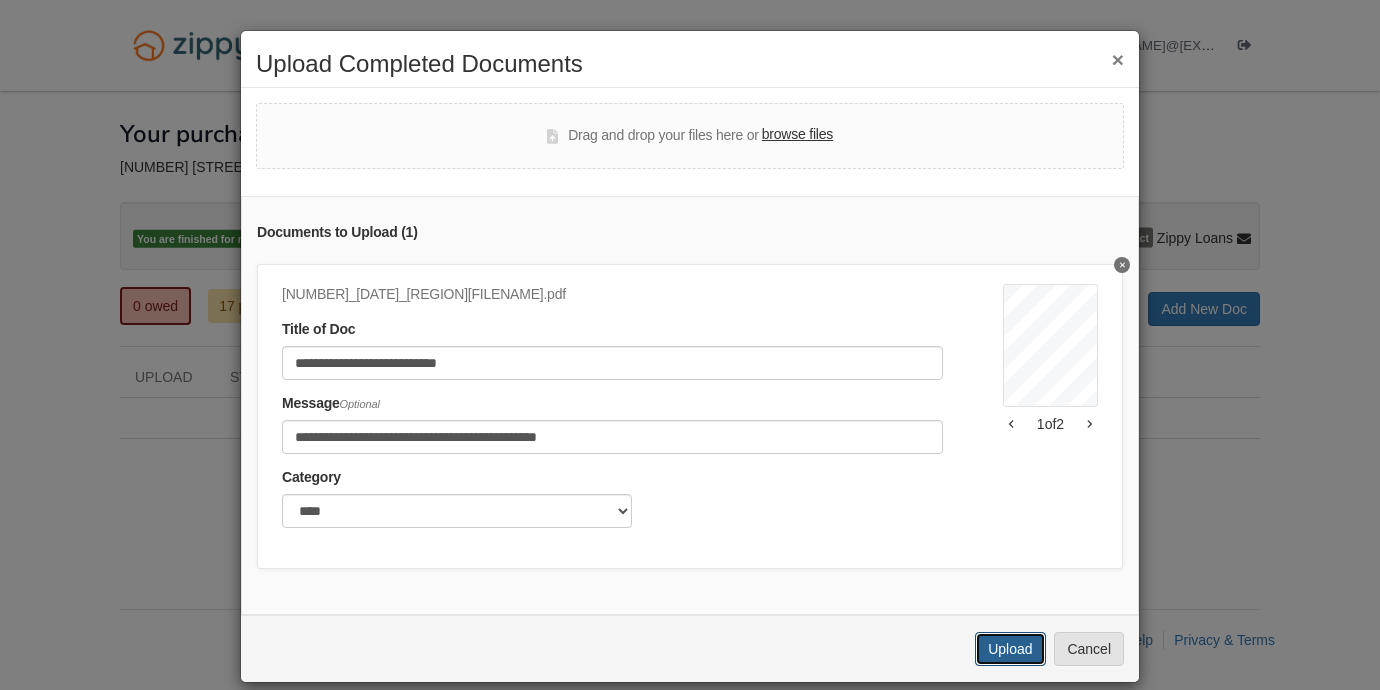 click on "Upload" at bounding box center (1010, 649) 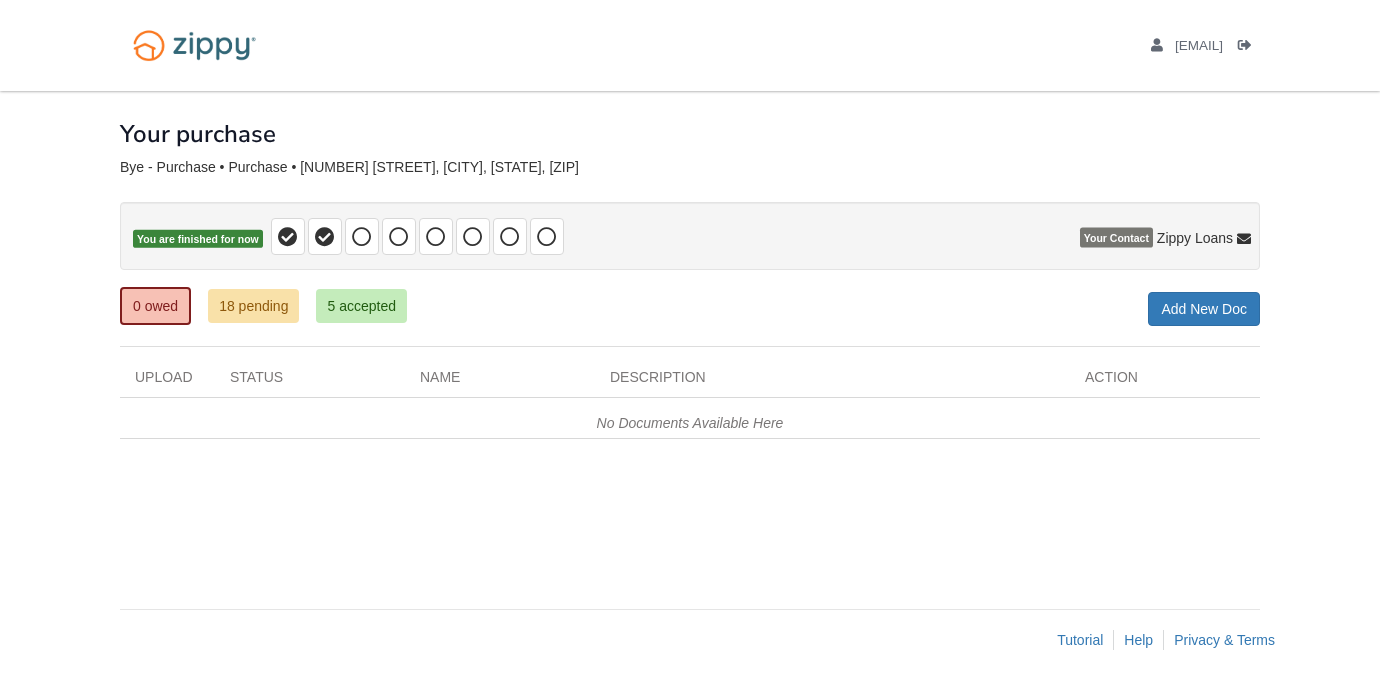 scroll, scrollTop: 0, scrollLeft: 0, axis: both 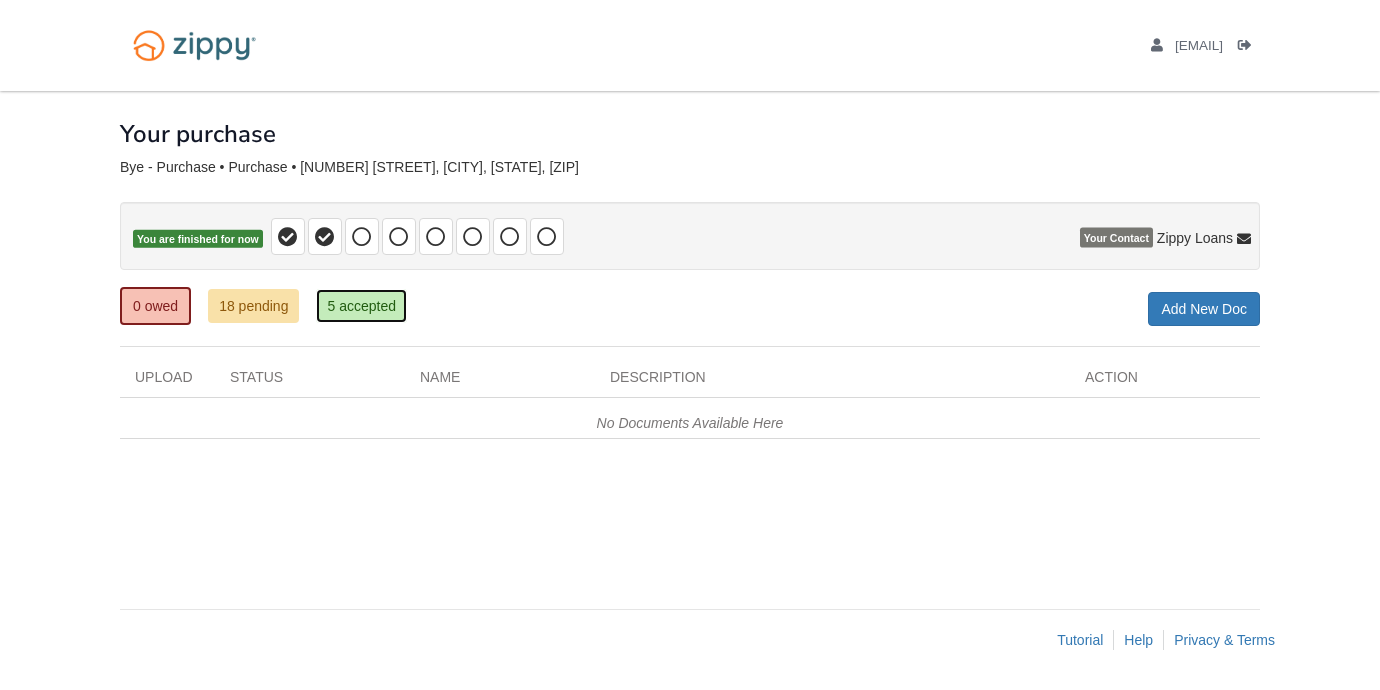 click on "5 accepted" at bounding box center (361, 306) 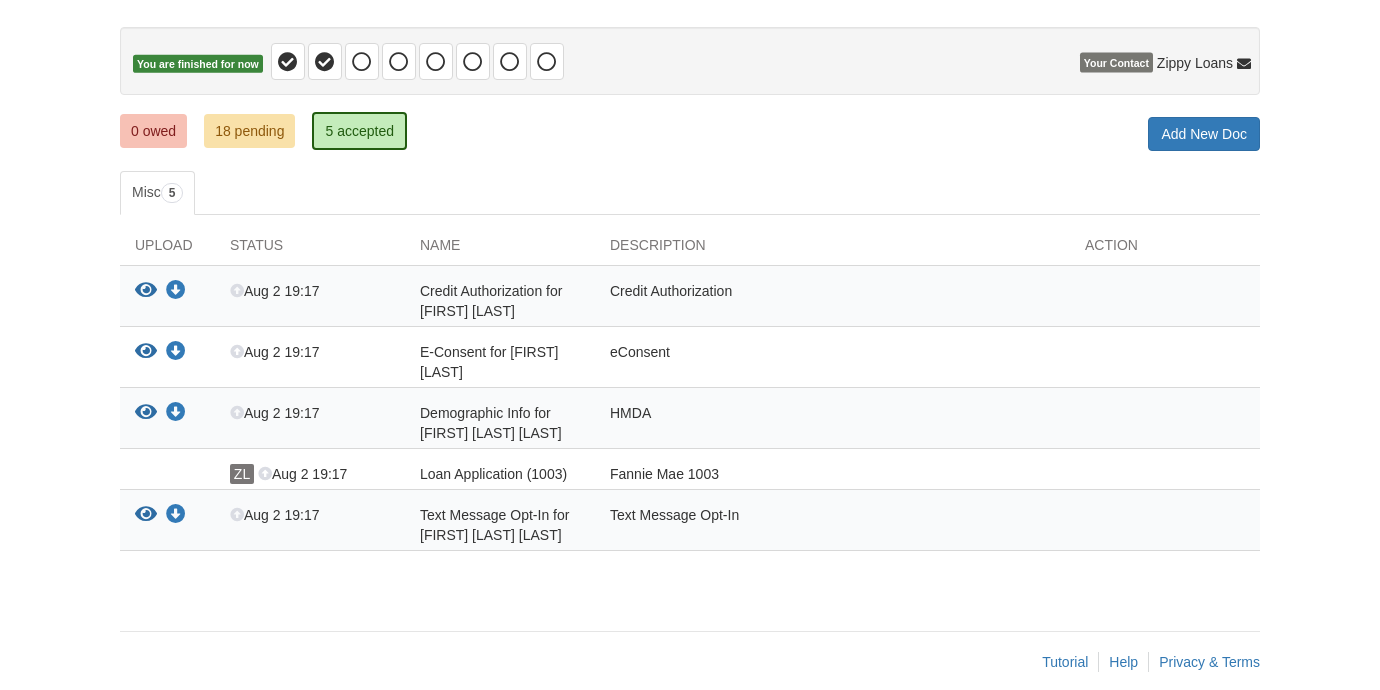 scroll, scrollTop: 181, scrollLeft: 0, axis: vertical 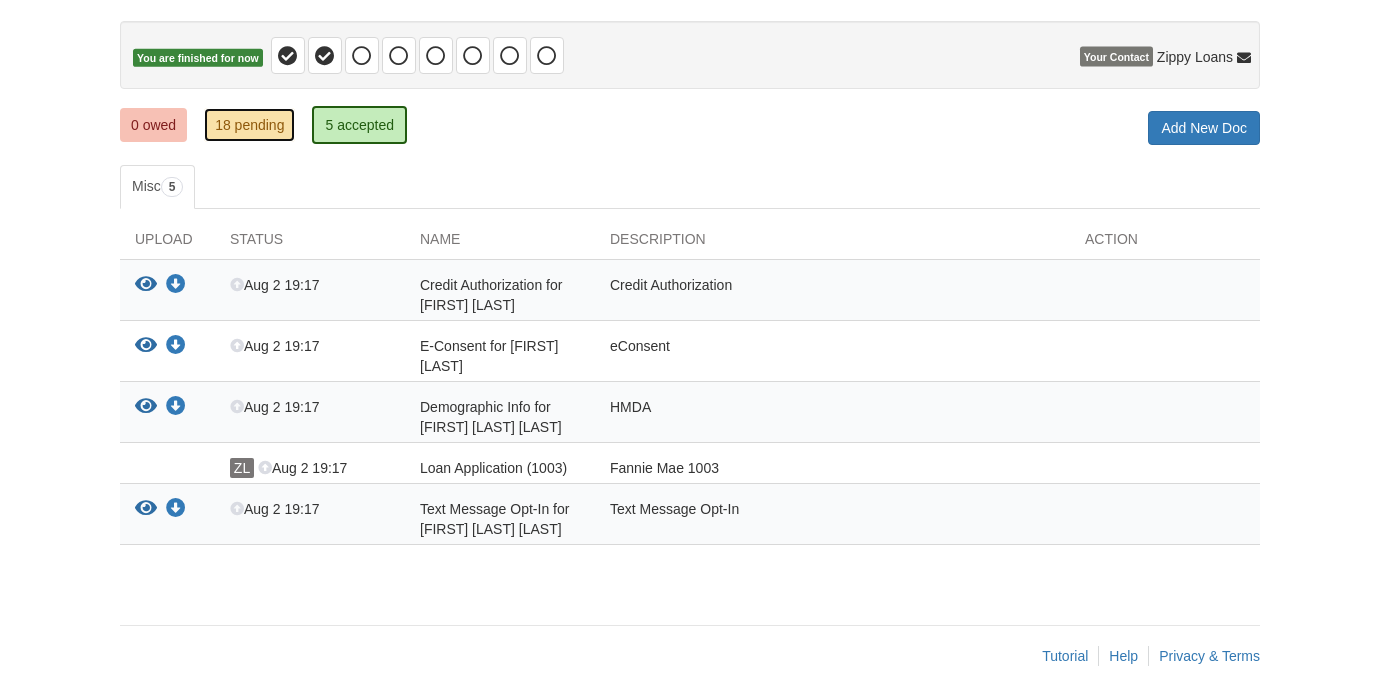click on "18 pending" at bounding box center [249, 125] 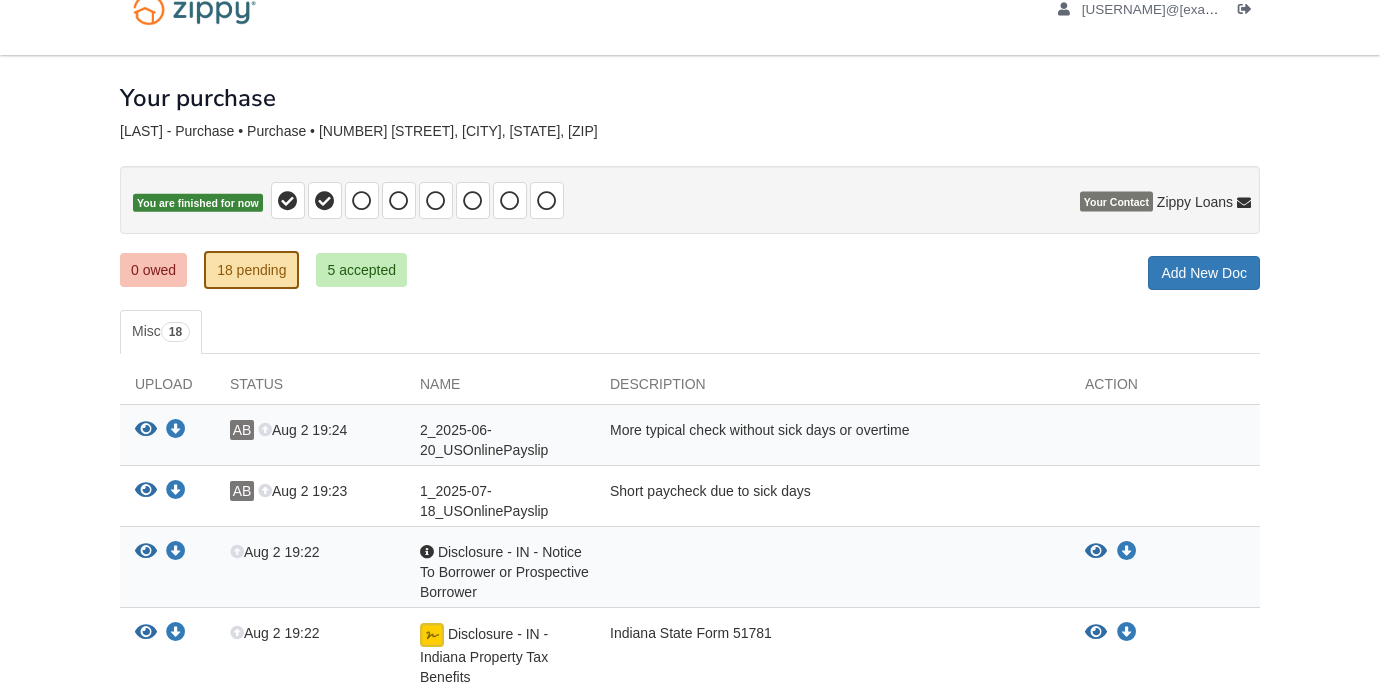 scroll, scrollTop: 0, scrollLeft: 0, axis: both 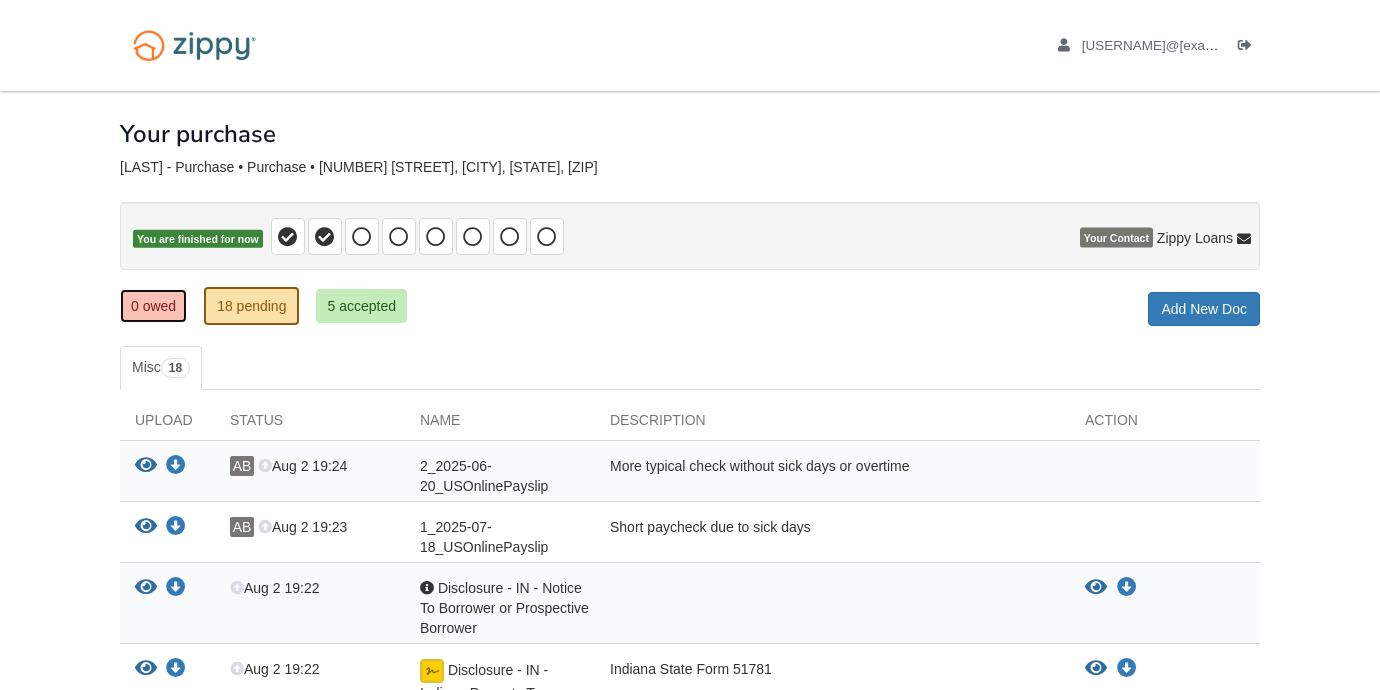 click on "0 owed" at bounding box center [153, 306] 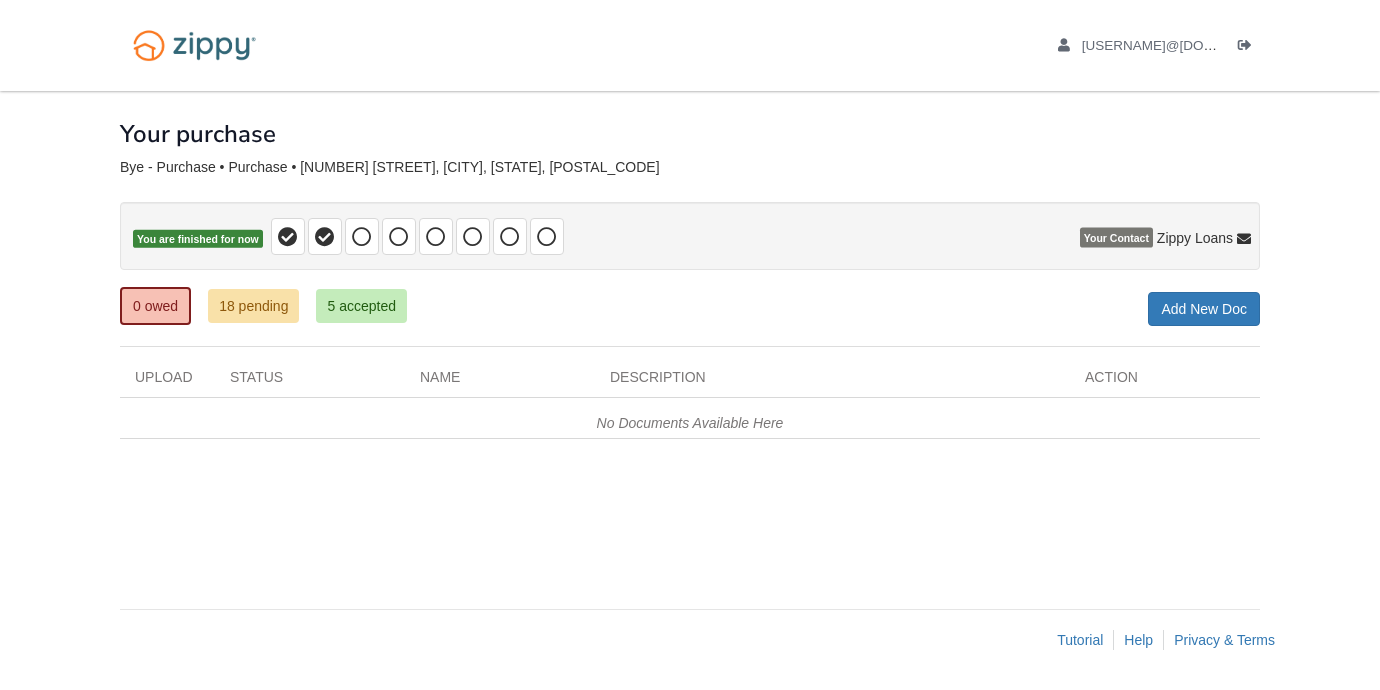 scroll, scrollTop: 0, scrollLeft: 0, axis: both 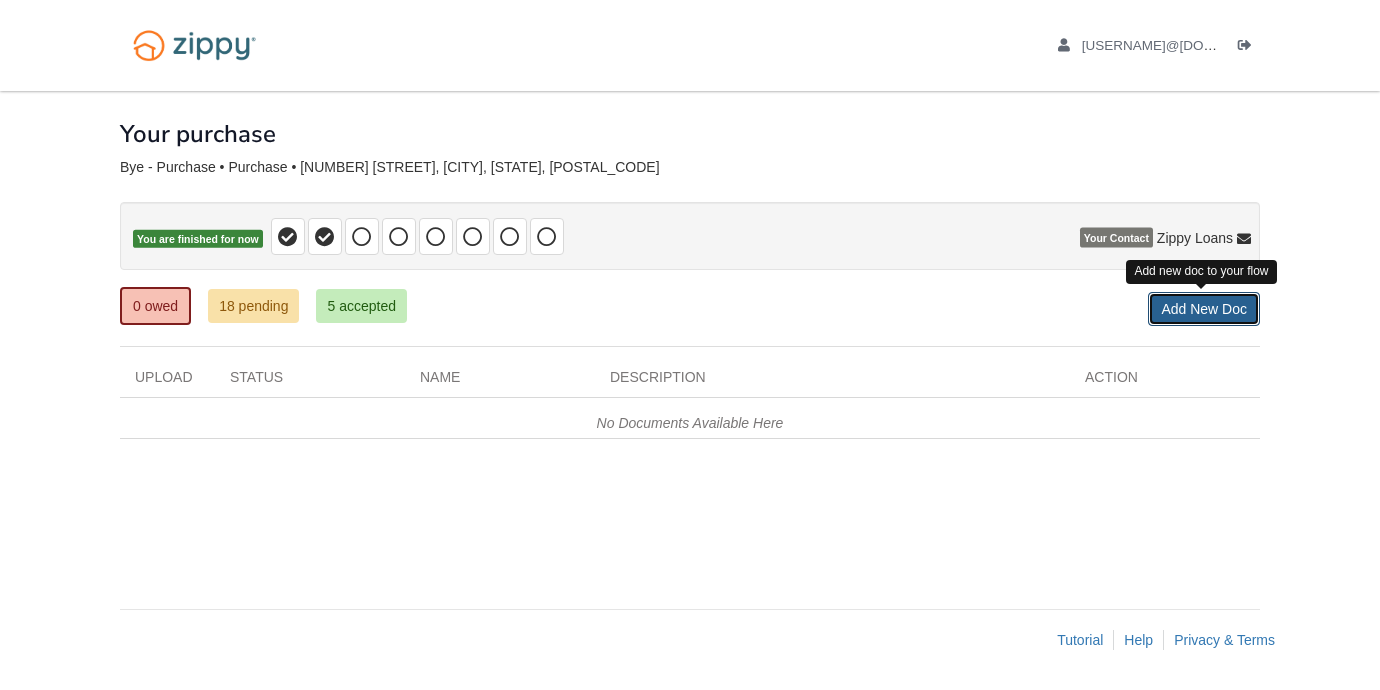 click on "Add New Doc" at bounding box center (1204, 309) 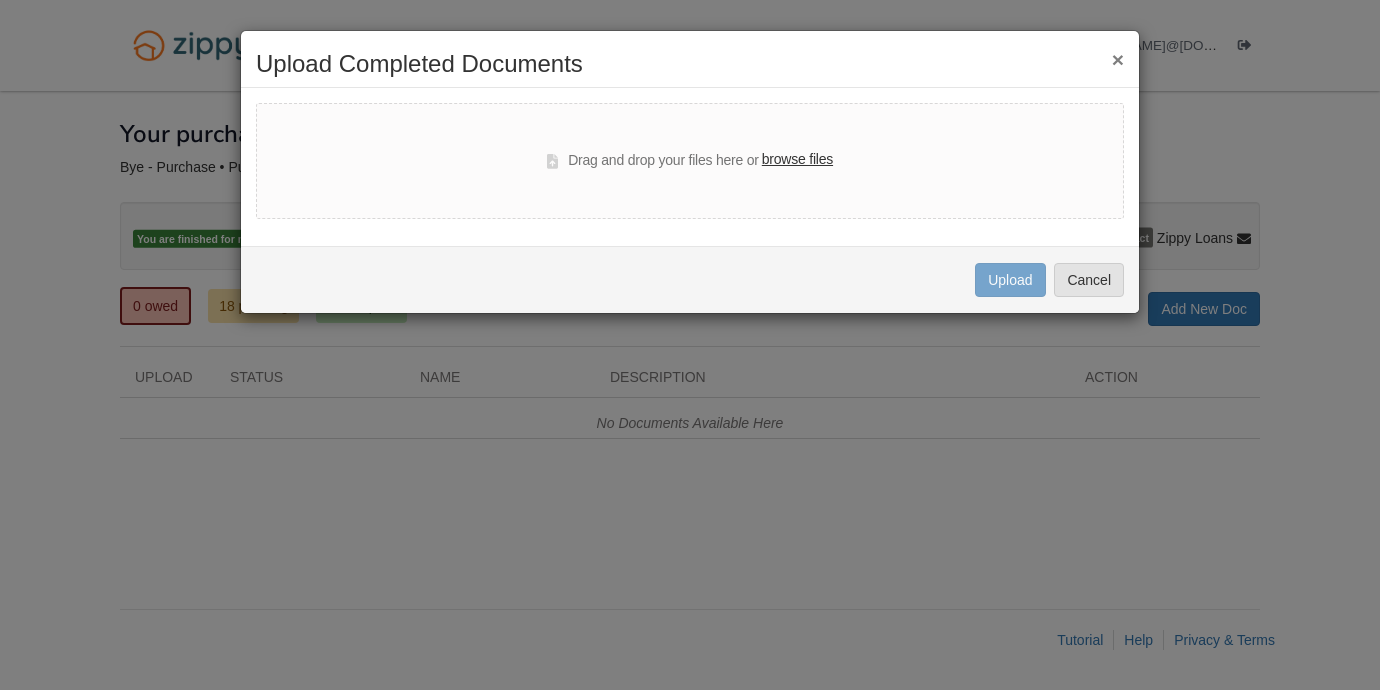 click on "browse files" at bounding box center [797, 160] 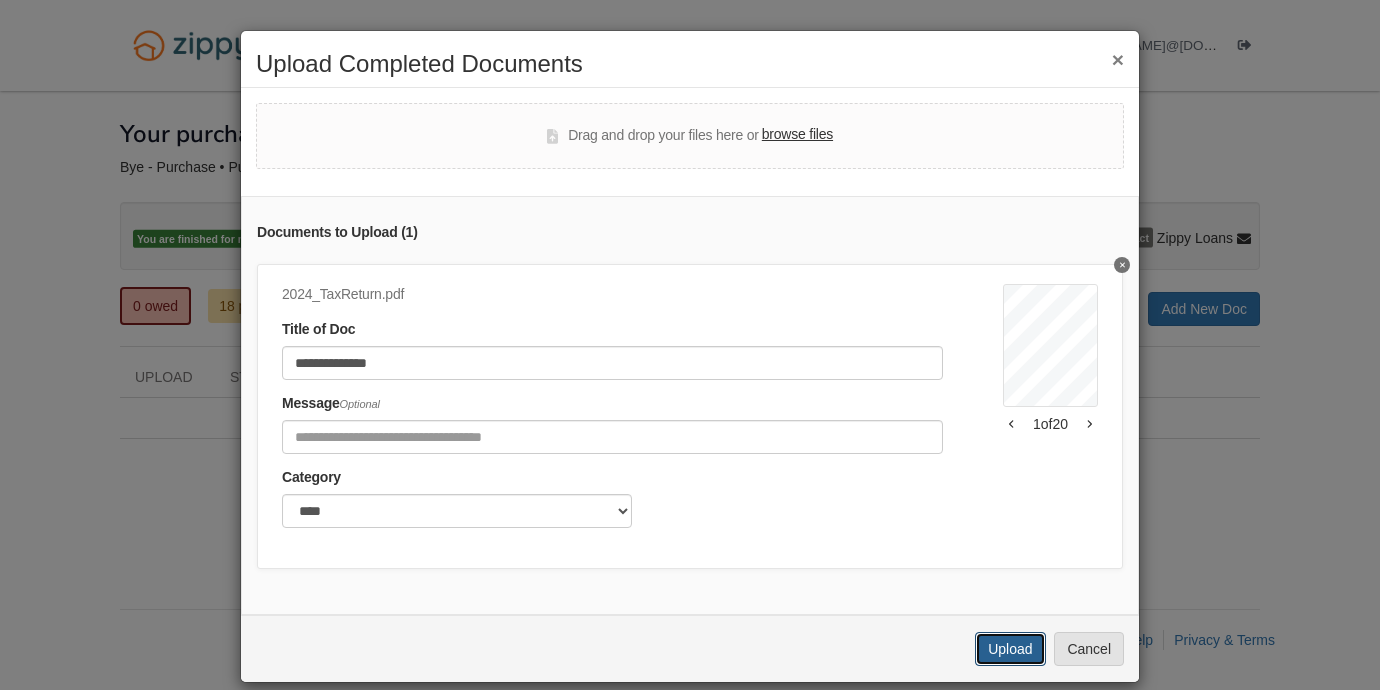 click on "Upload" at bounding box center [1010, 649] 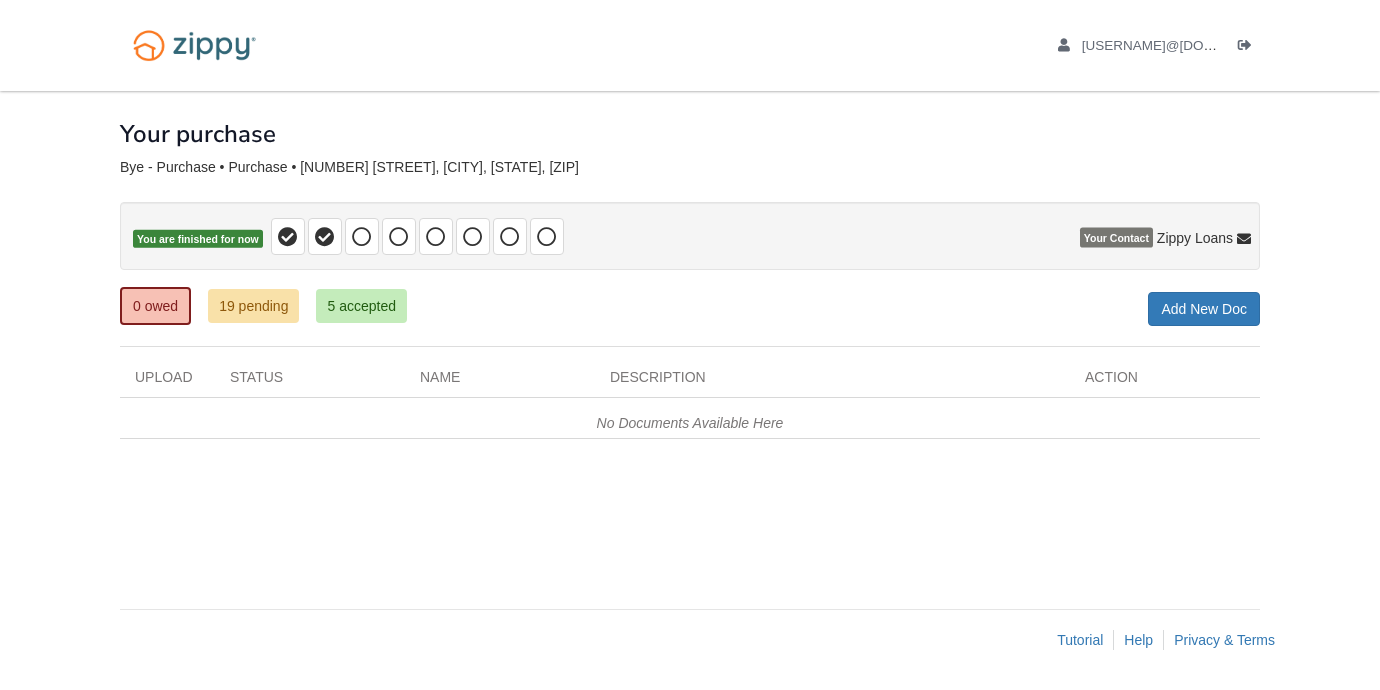scroll, scrollTop: 0, scrollLeft: 0, axis: both 